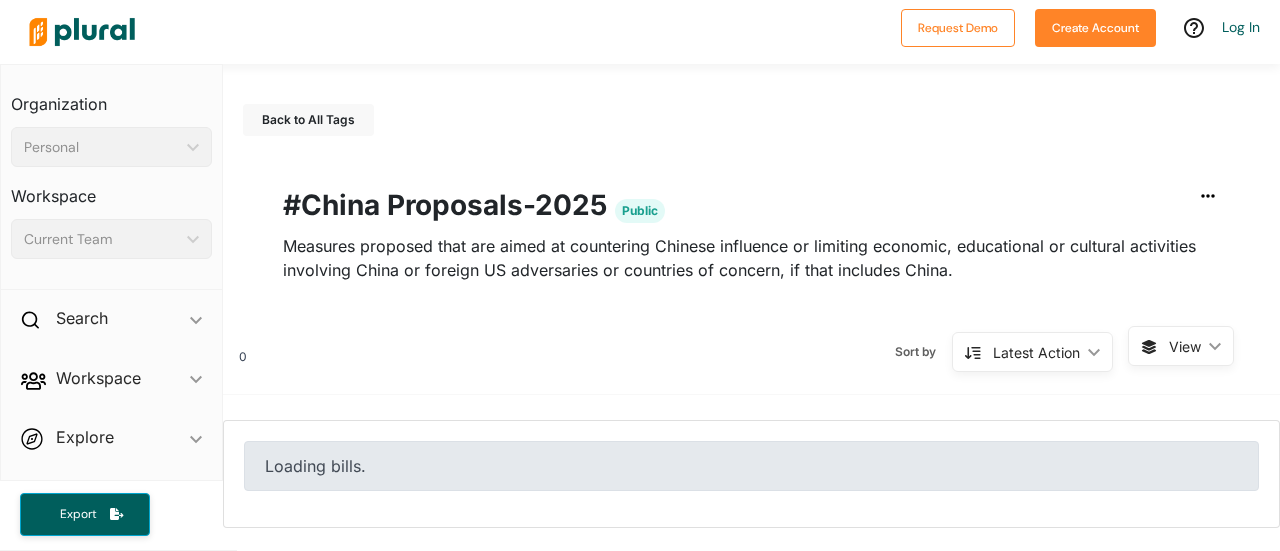 scroll, scrollTop: 0, scrollLeft: 0, axis: both 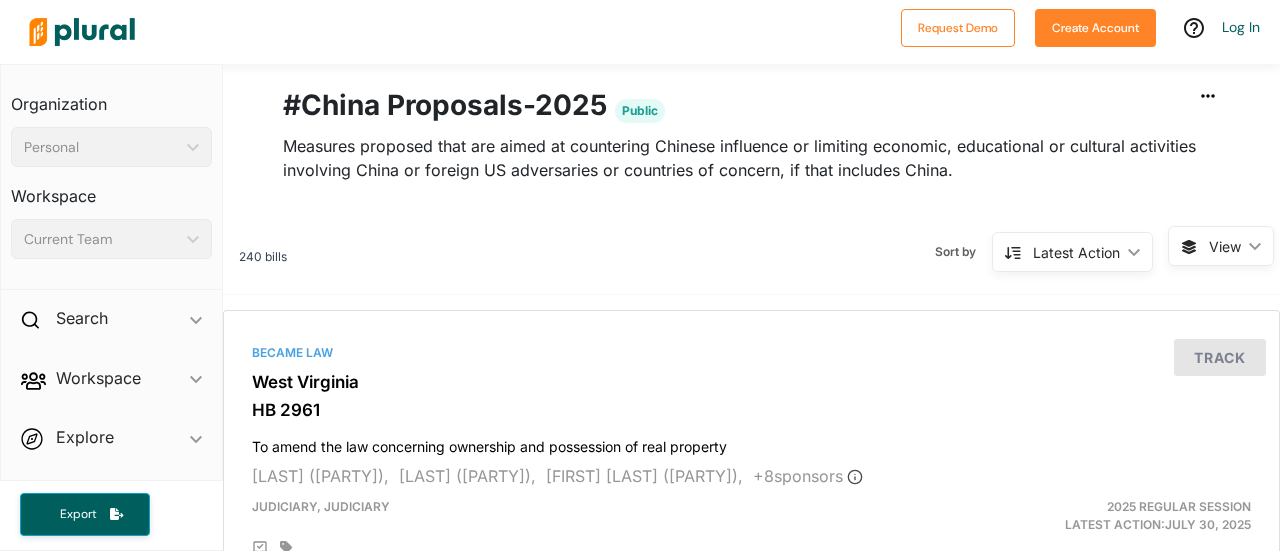 click on "ic_keyboard_arrow_down" 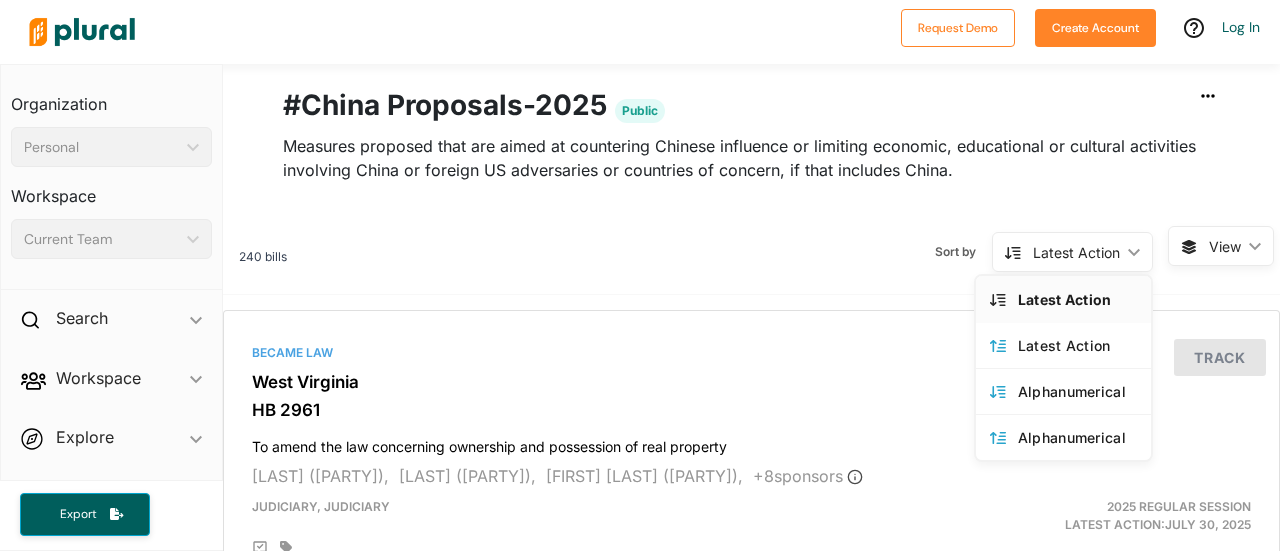 click on "Latest Action" at bounding box center [1077, 299] 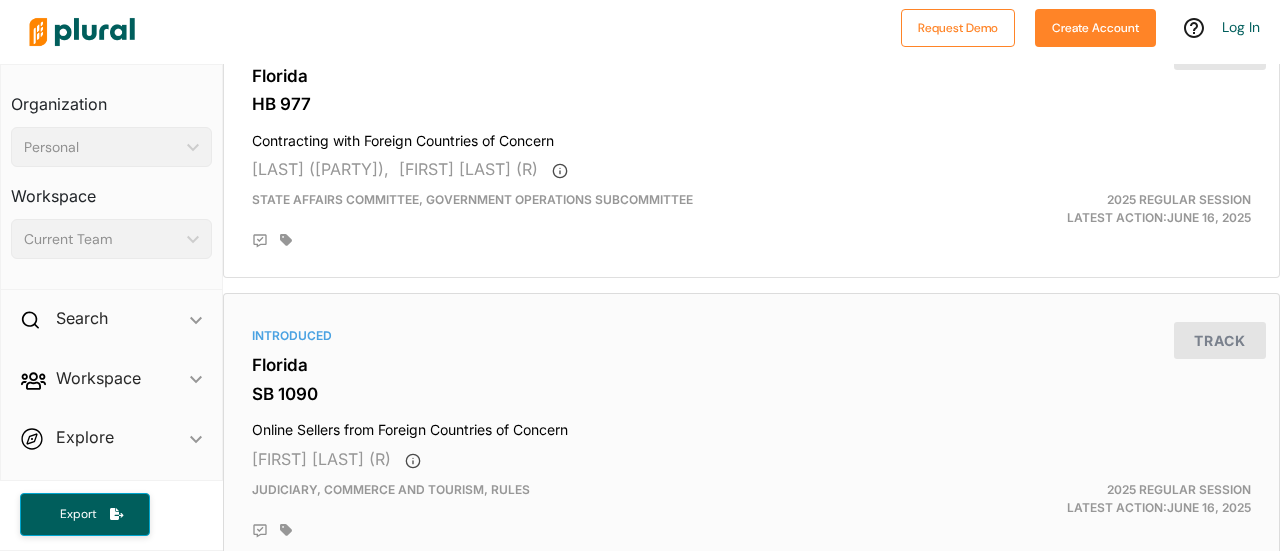 scroll, scrollTop: 7218, scrollLeft: 0, axis: vertical 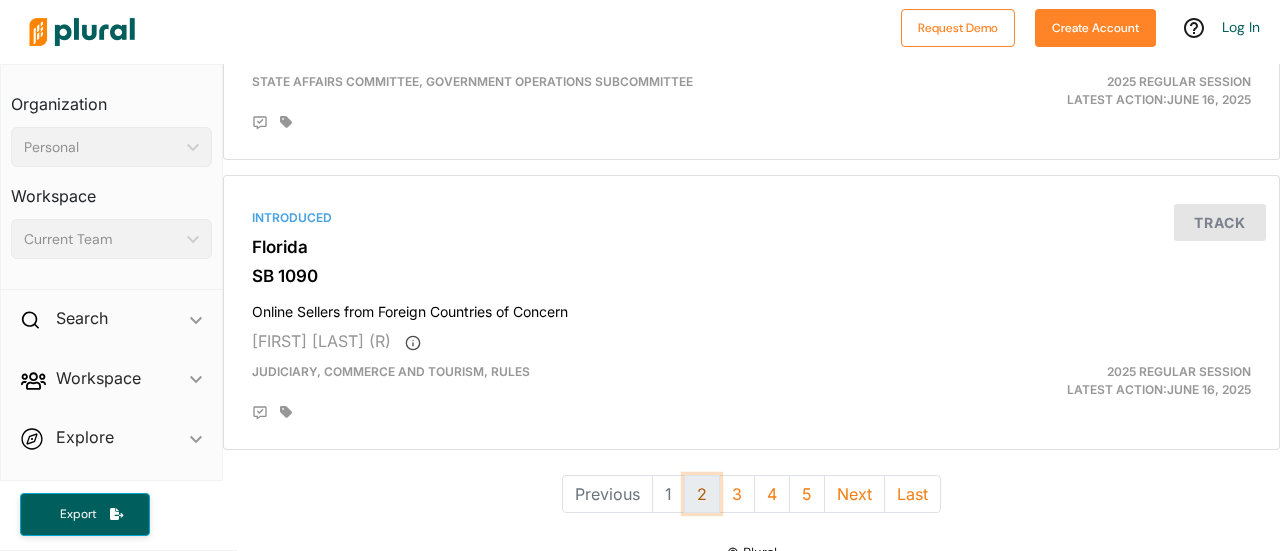 click on "2" at bounding box center [702, 494] 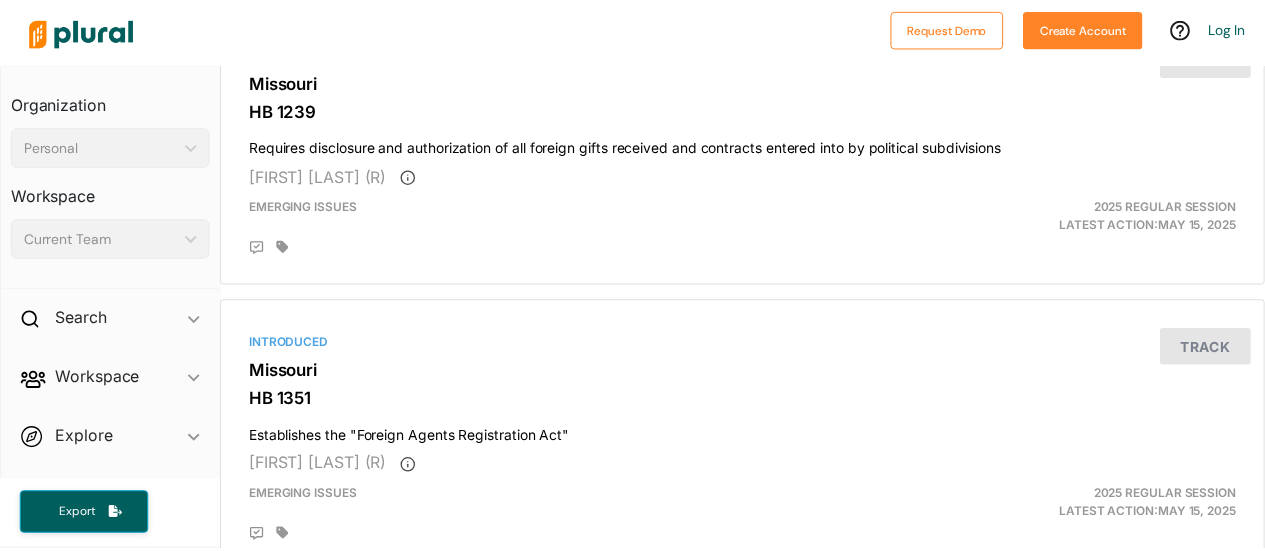 scroll, scrollTop: 4718, scrollLeft: 0, axis: vertical 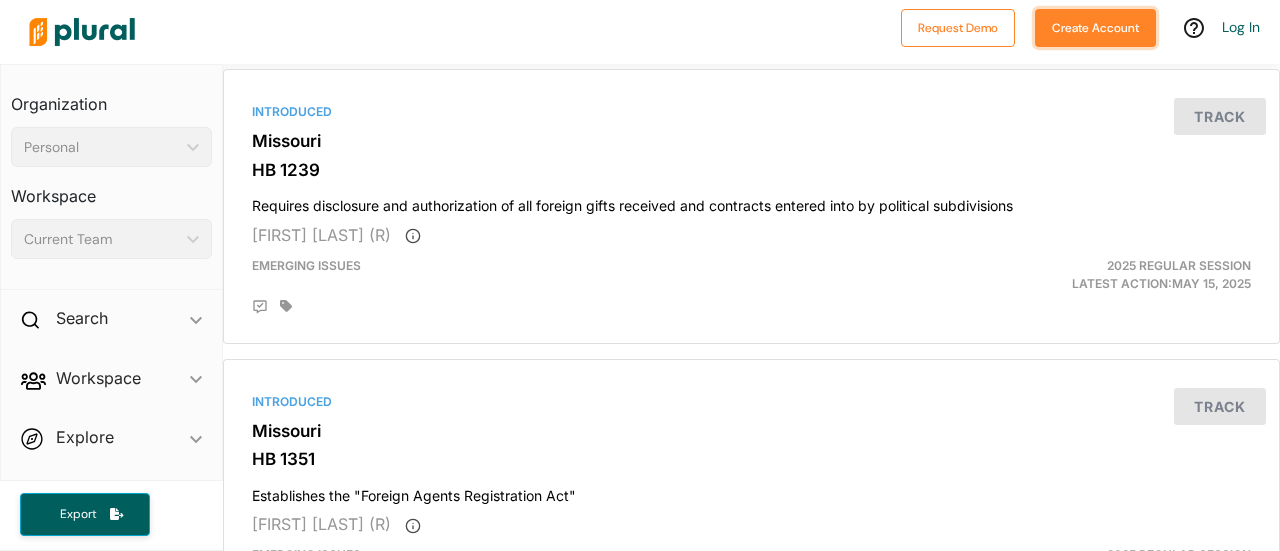 click on "Create Account" at bounding box center (1095, 28) 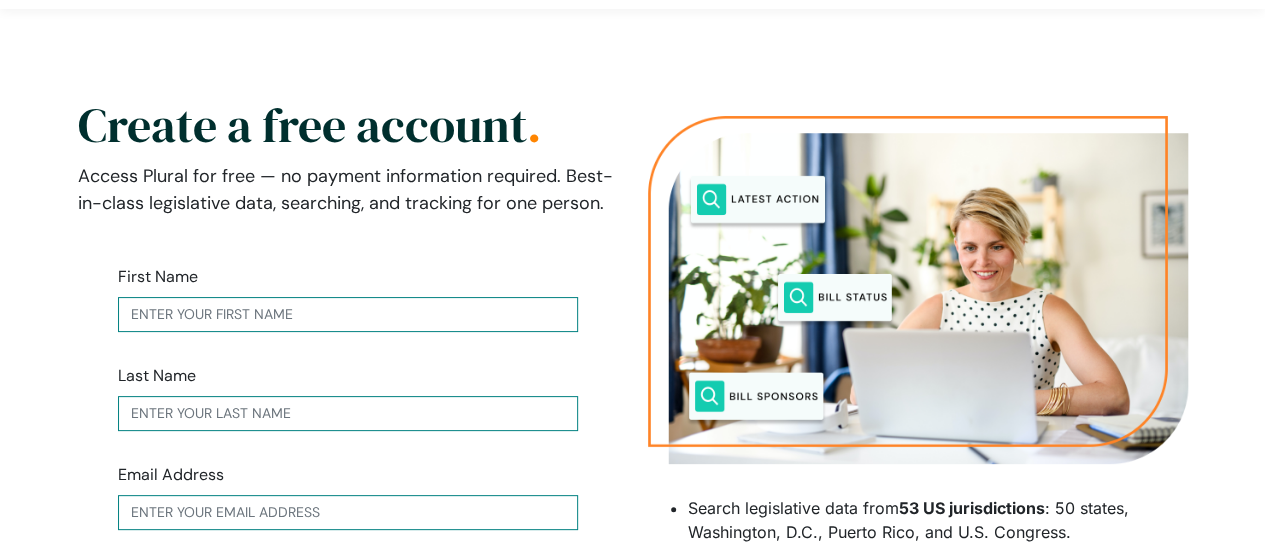 scroll, scrollTop: 0, scrollLeft: 0, axis: both 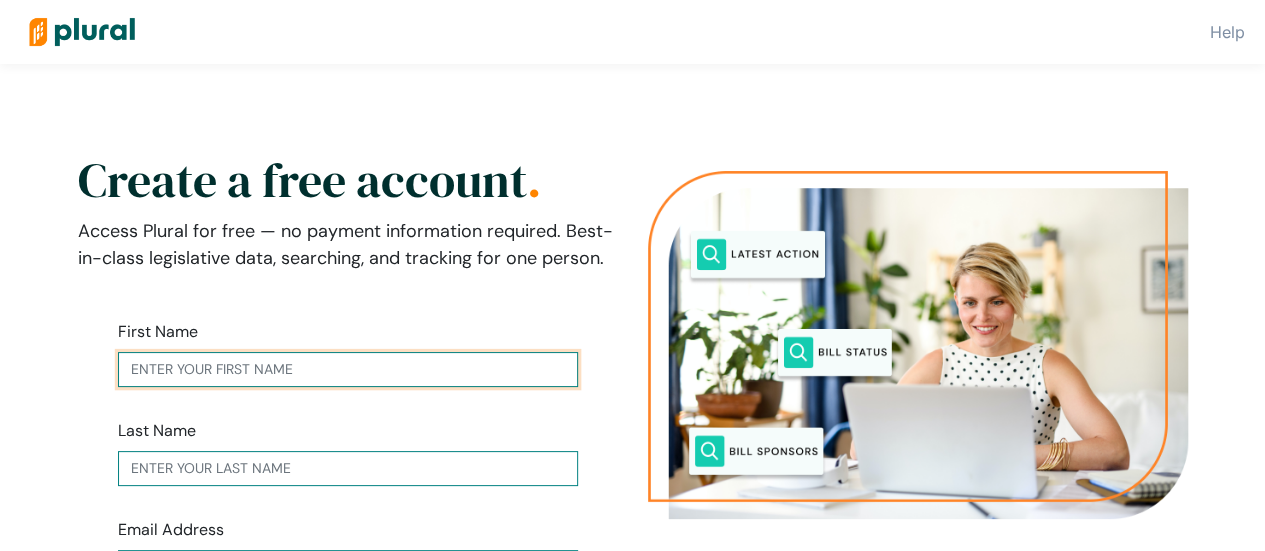 click at bounding box center [348, 369] 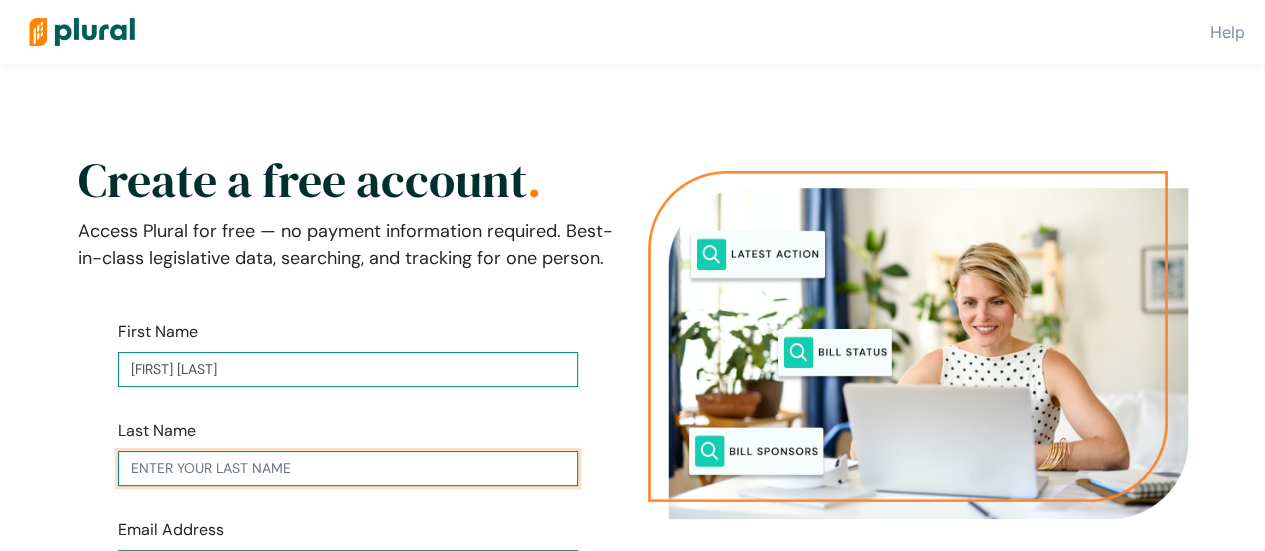type on "[FIRST] [LAST]" 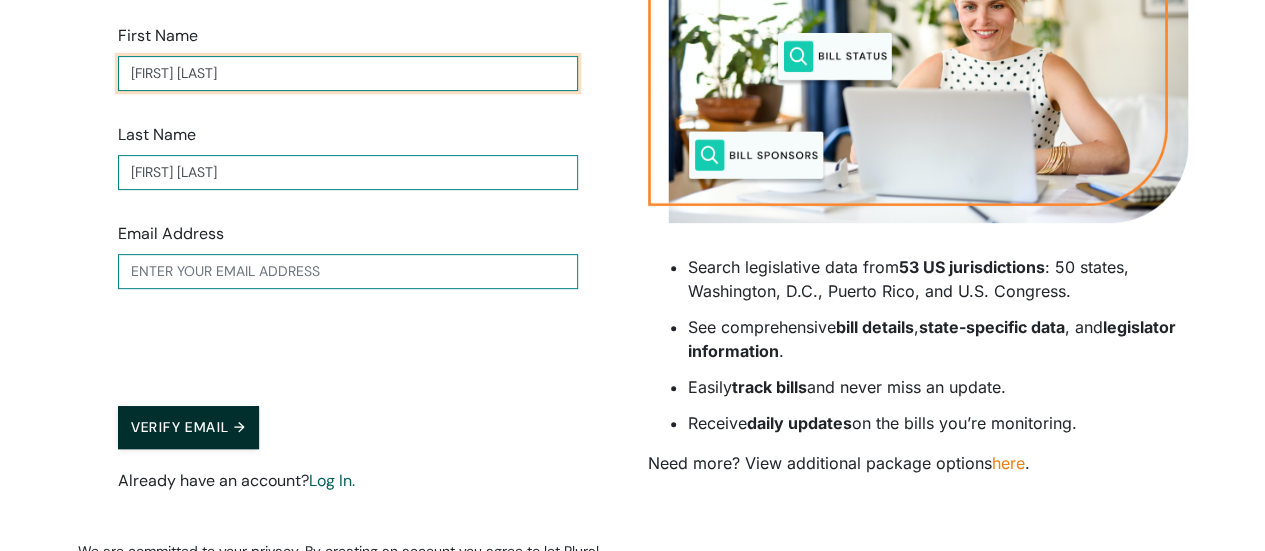 scroll, scrollTop: 300, scrollLeft: 0, axis: vertical 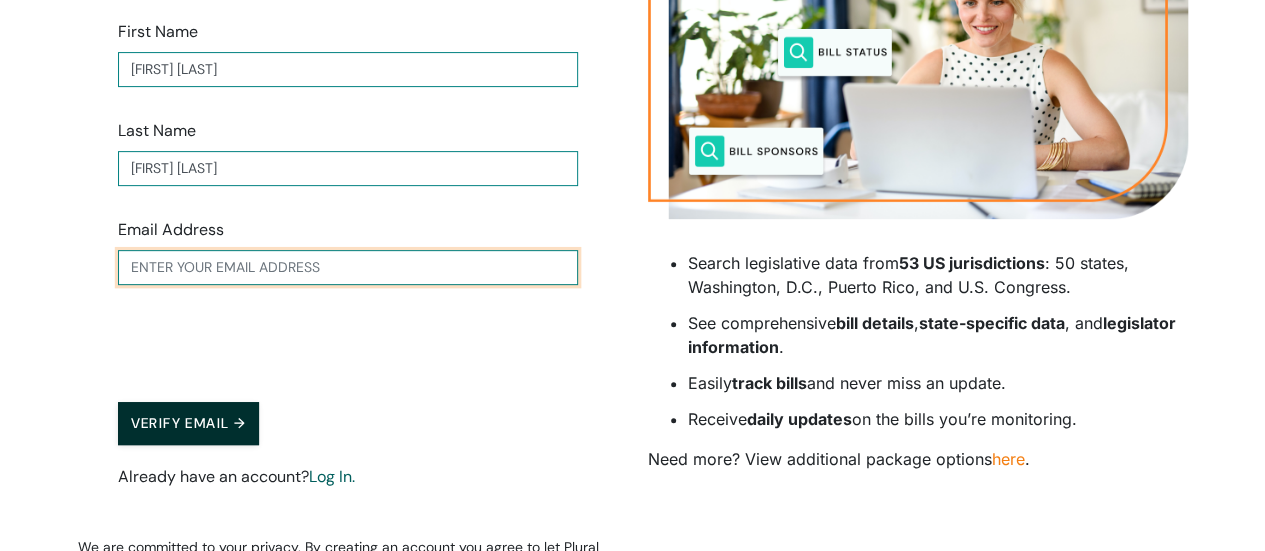 click at bounding box center (348, 267) 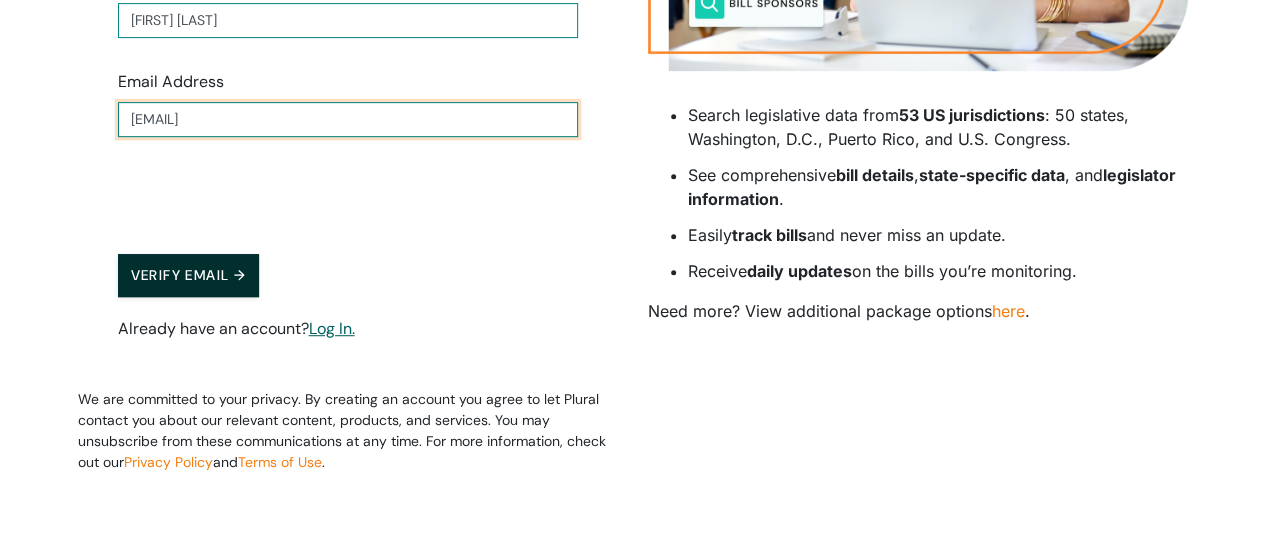 scroll, scrollTop: 454, scrollLeft: 0, axis: vertical 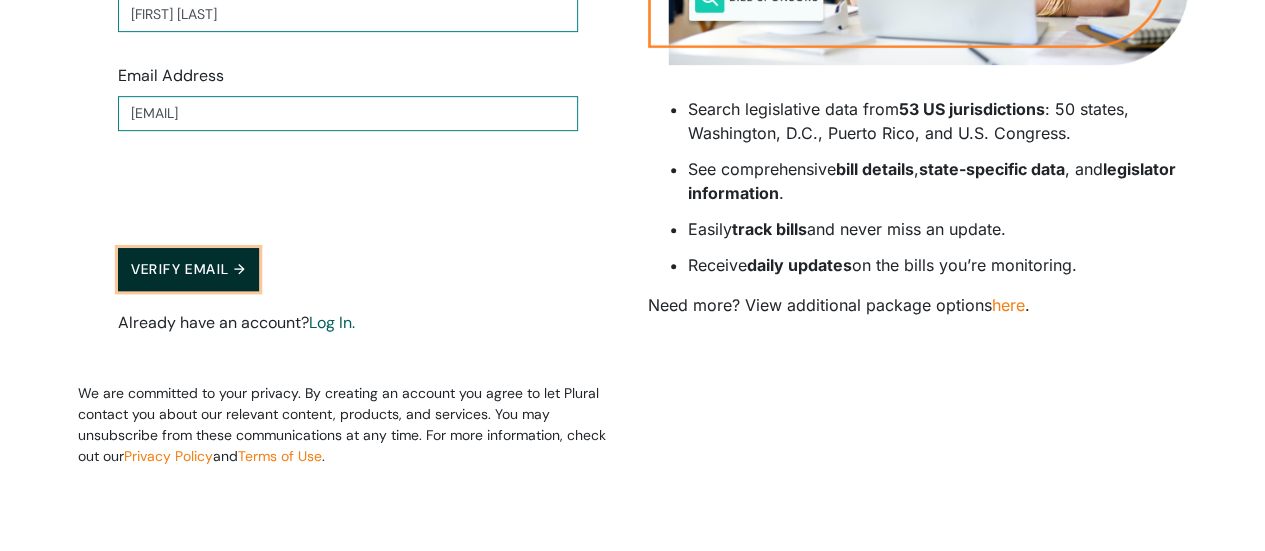 click on "Verify Email →" at bounding box center [189, 269] 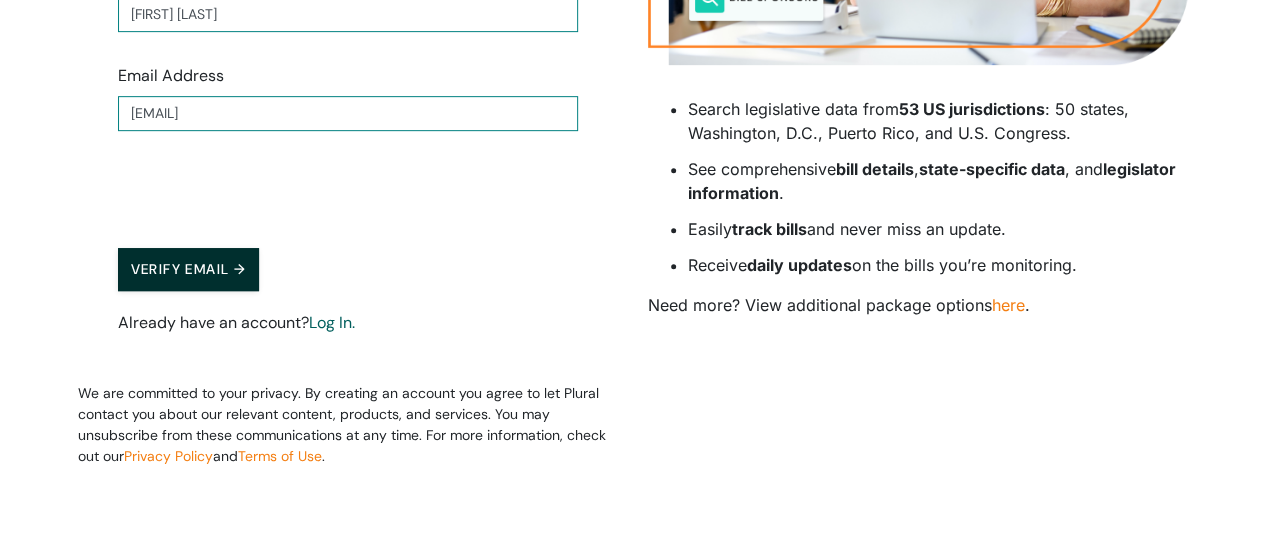 scroll, scrollTop: 64, scrollLeft: 0, axis: vertical 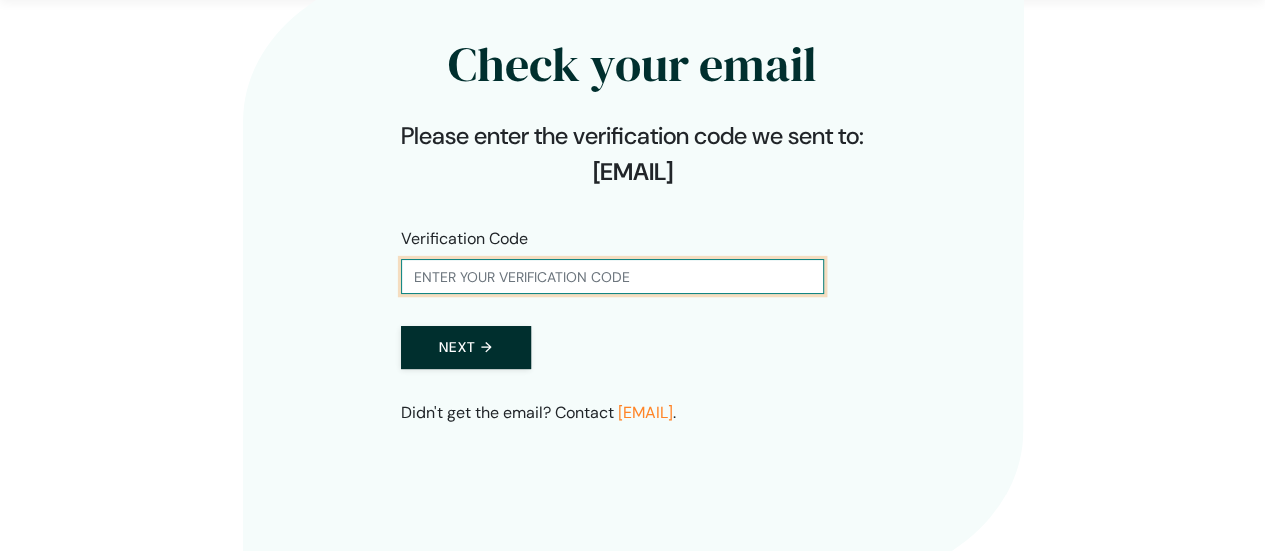 click at bounding box center [612, 276] 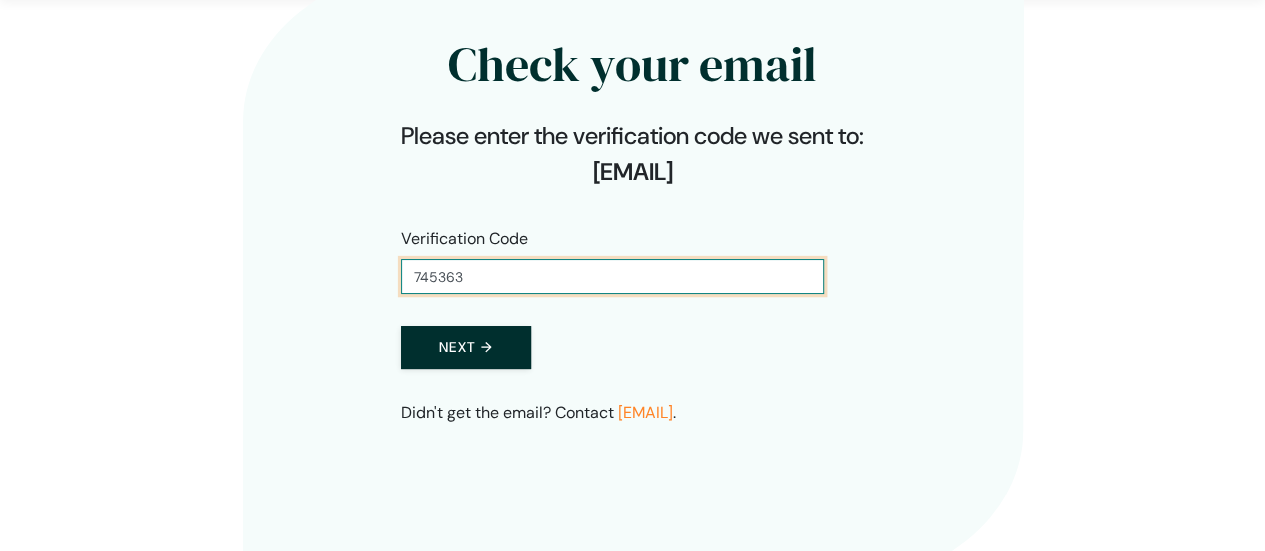 type on "745363" 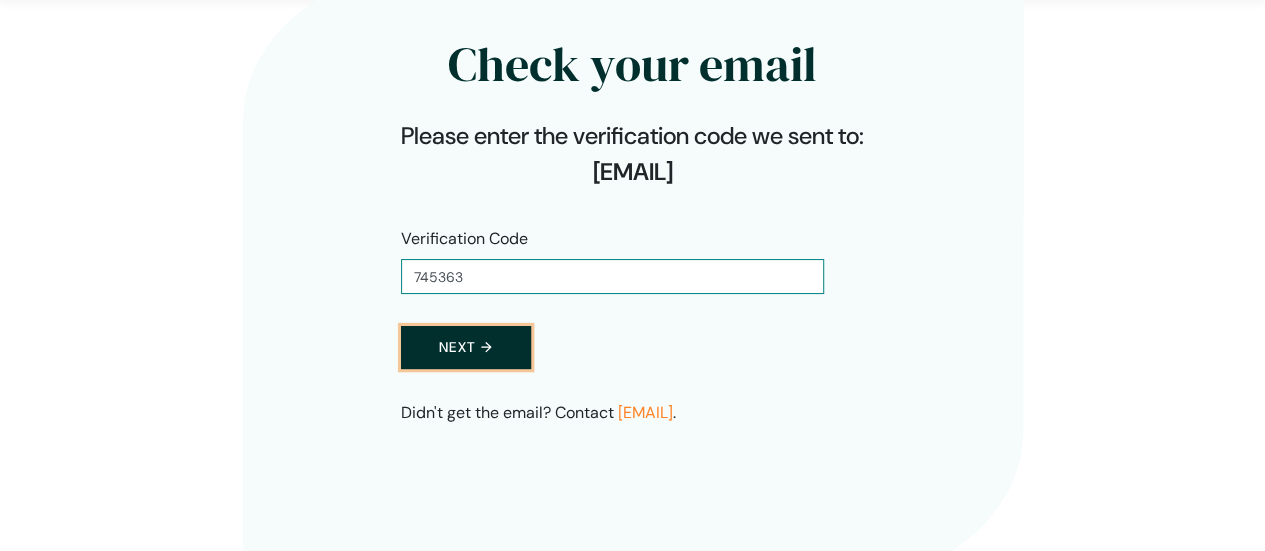 click on "Next →" at bounding box center [466, 347] 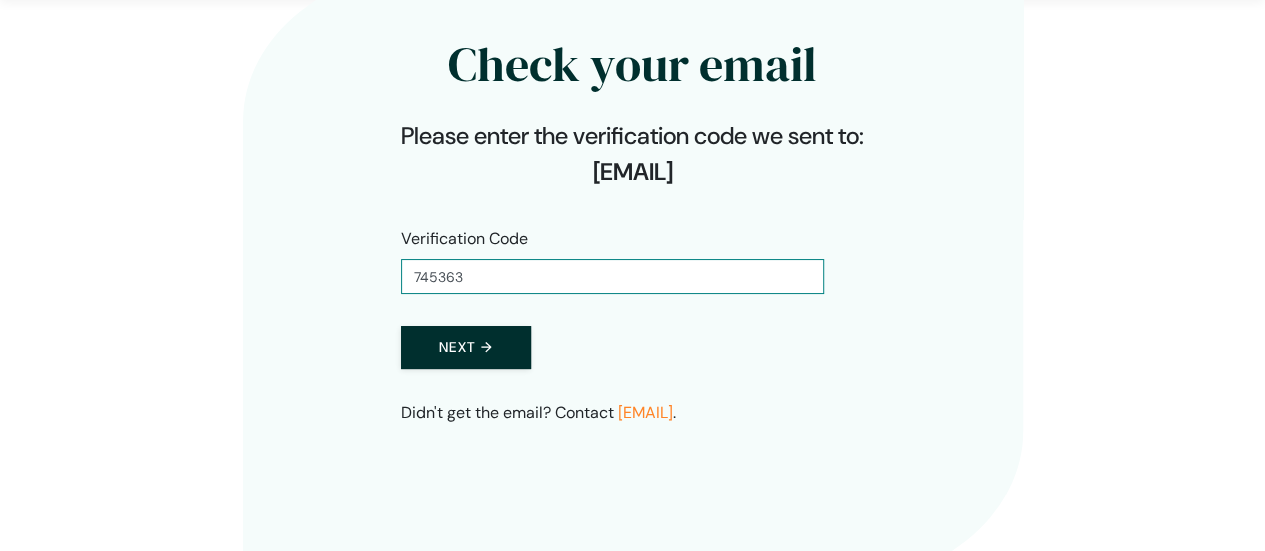 scroll, scrollTop: 0, scrollLeft: 0, axis: both 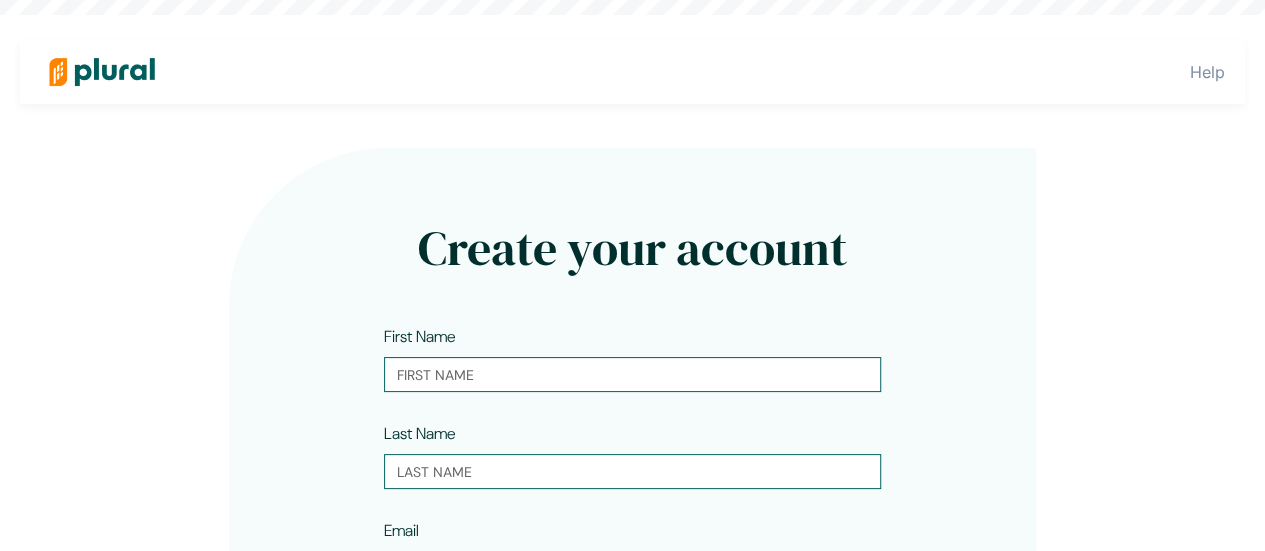 type on "[FIRST] [LAST]" 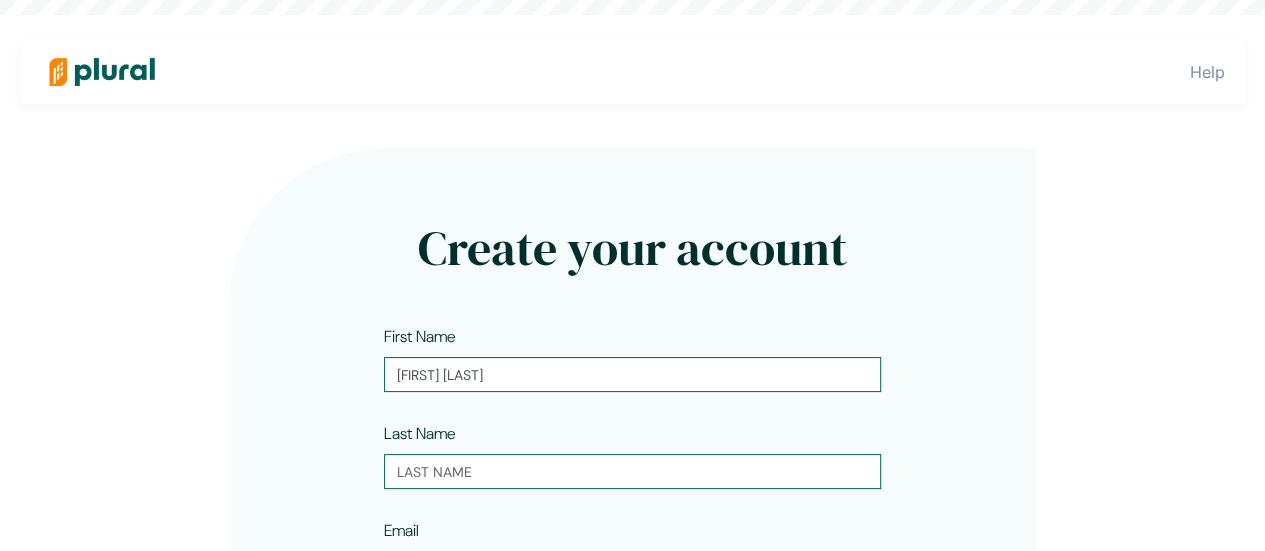 type on "[FIRST] [LAST]" 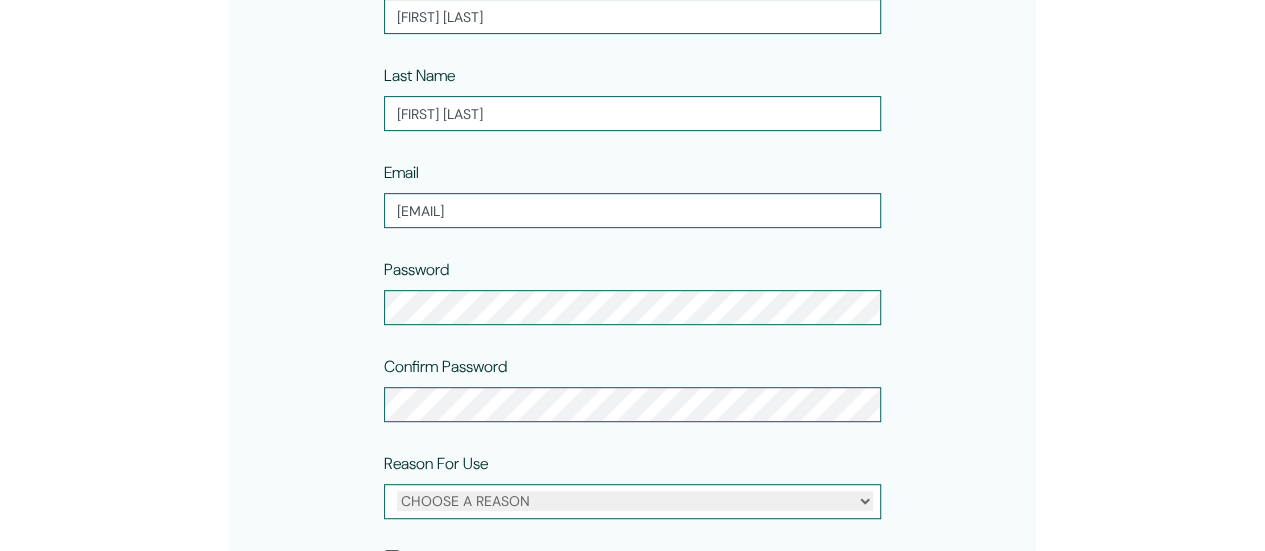 scroll, scrollTop: 400, scrollLeft: 0, axis: vertical 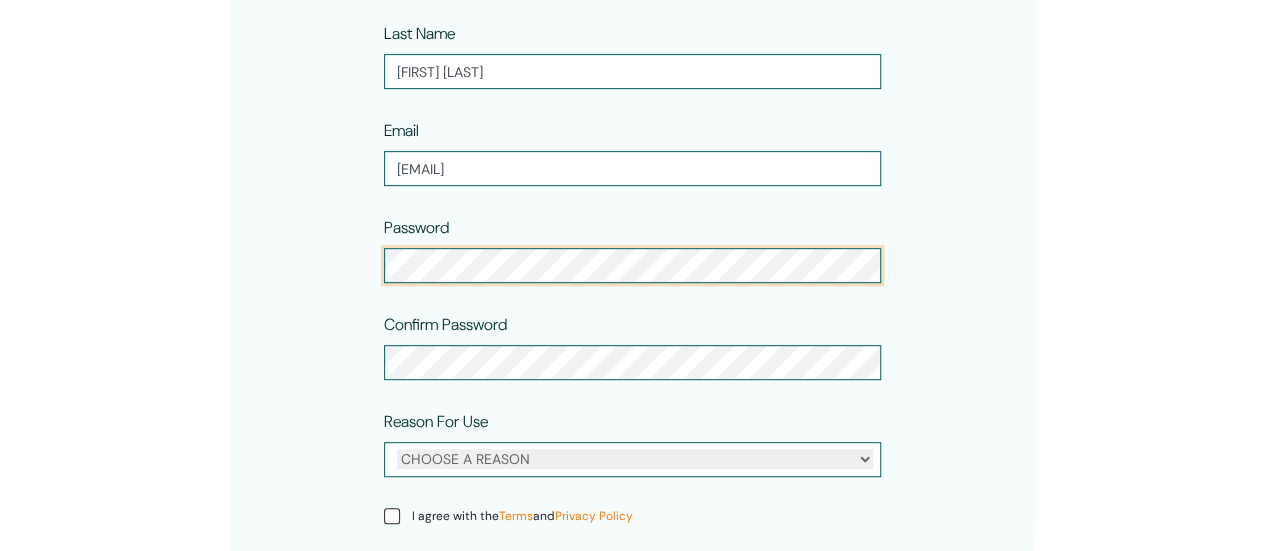 click on "Create your account First Name [FIRST] Last Name [LAST] Email [EMAIL] Password Confirm Password Reason For Use CHOOSE A REASON Personal Professional I agree with the Terms and Privacy Policy Get started →" at bounding box center (632, 226) 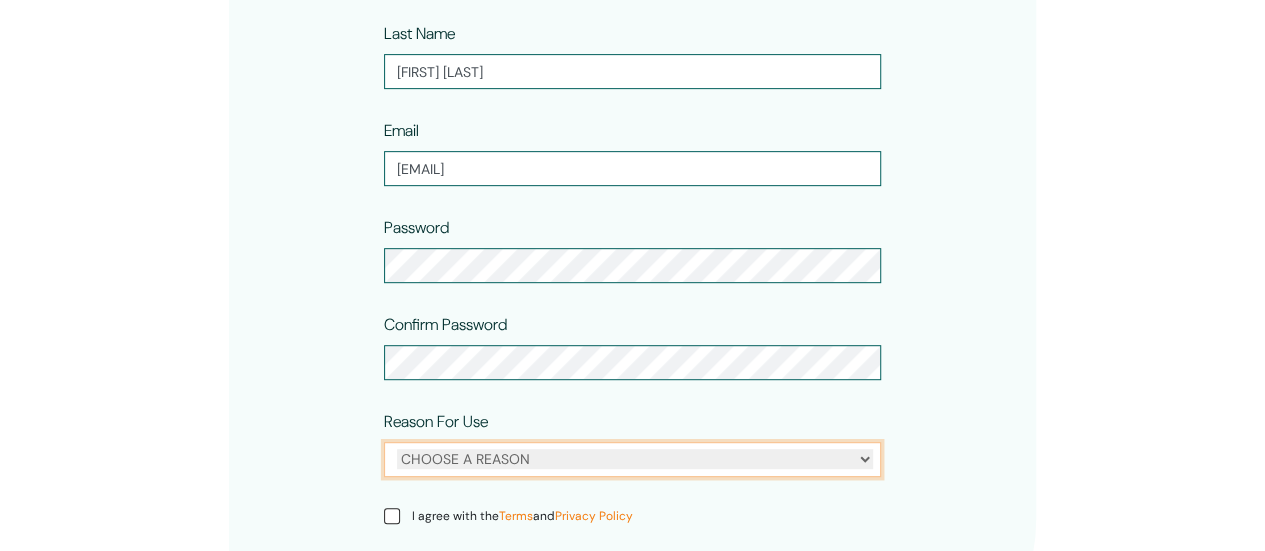 click on "CHOOSE A REASON Personal Professional" at bounding box center [635, 459] 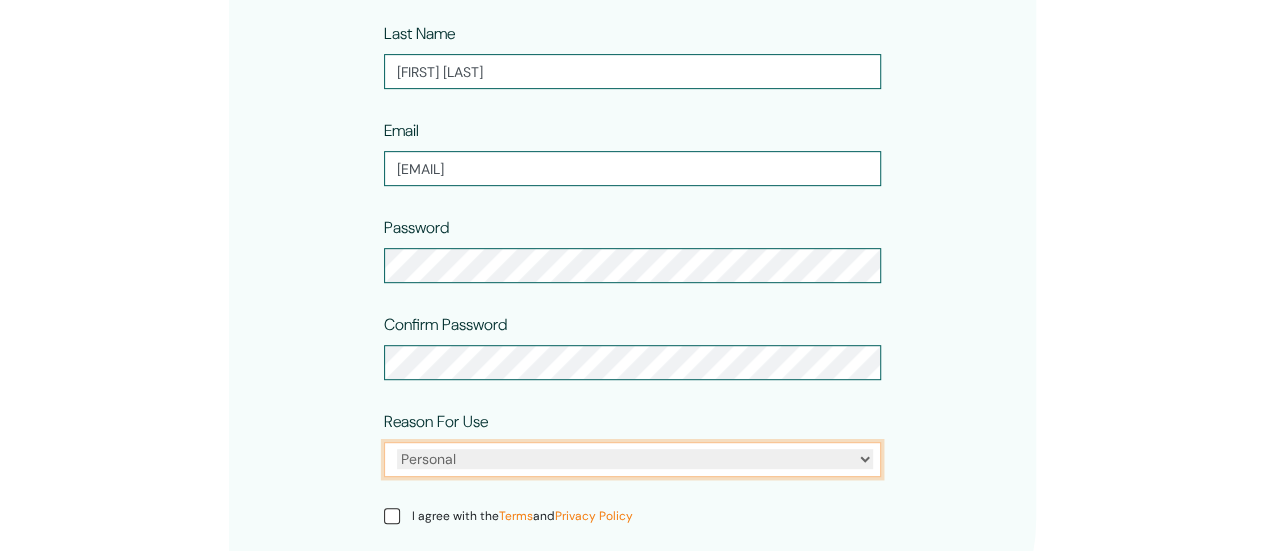click on "CHOOSE A REASON Personal Professional" at bounding box center [635, 459] 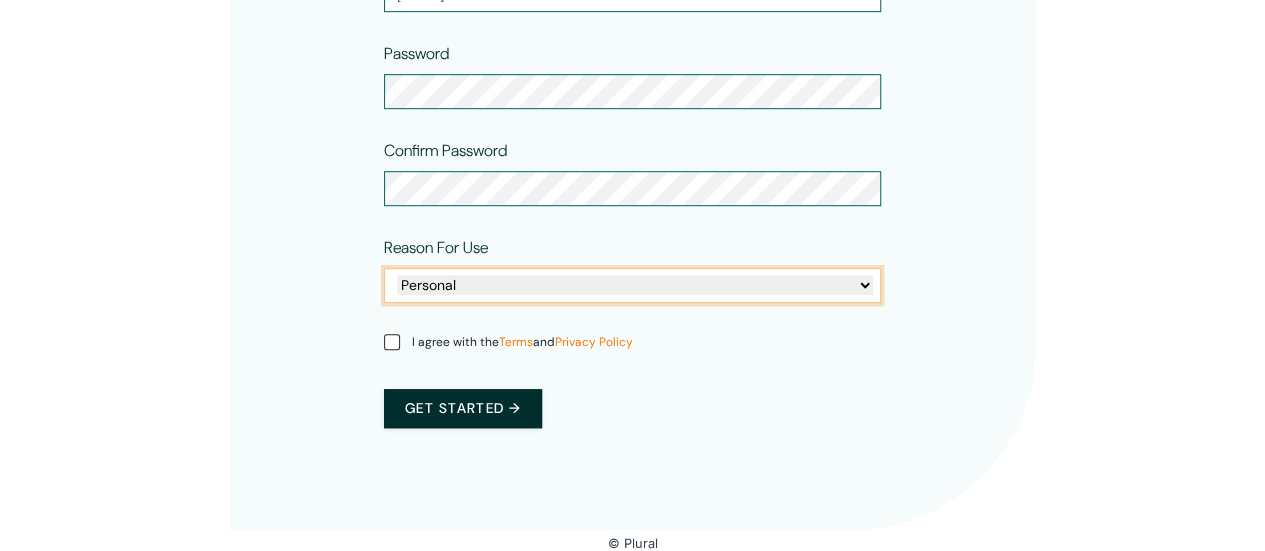 scroll, scrollTop: 576, scrollLeft: 0, axis: vertical 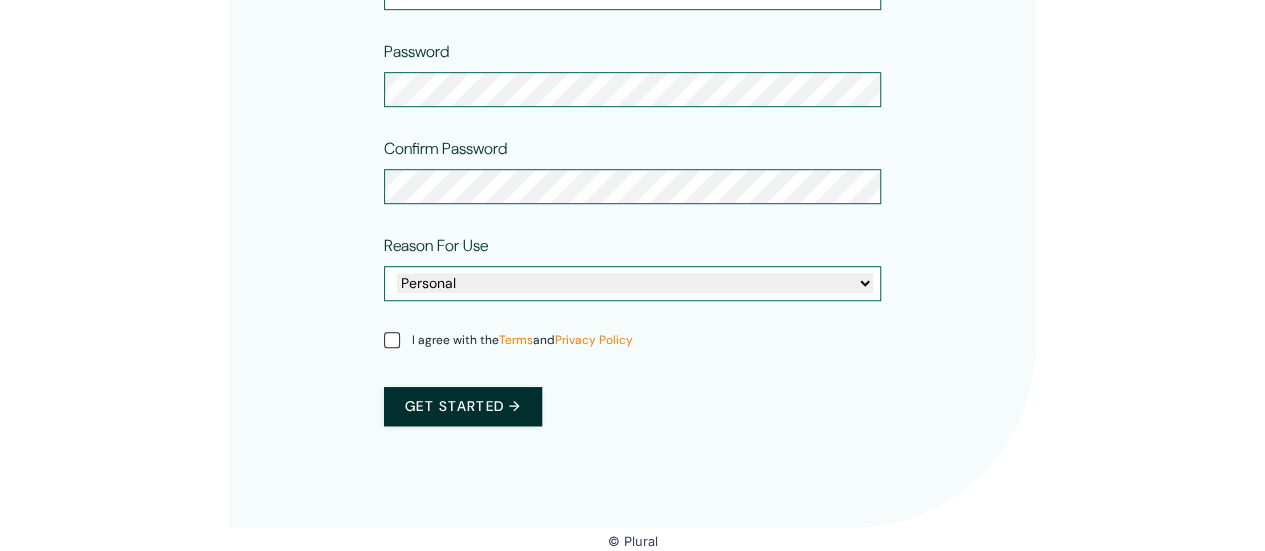click on "I agree with the  Terms  and  Privacy Policy" at bounding box center [522, 340] 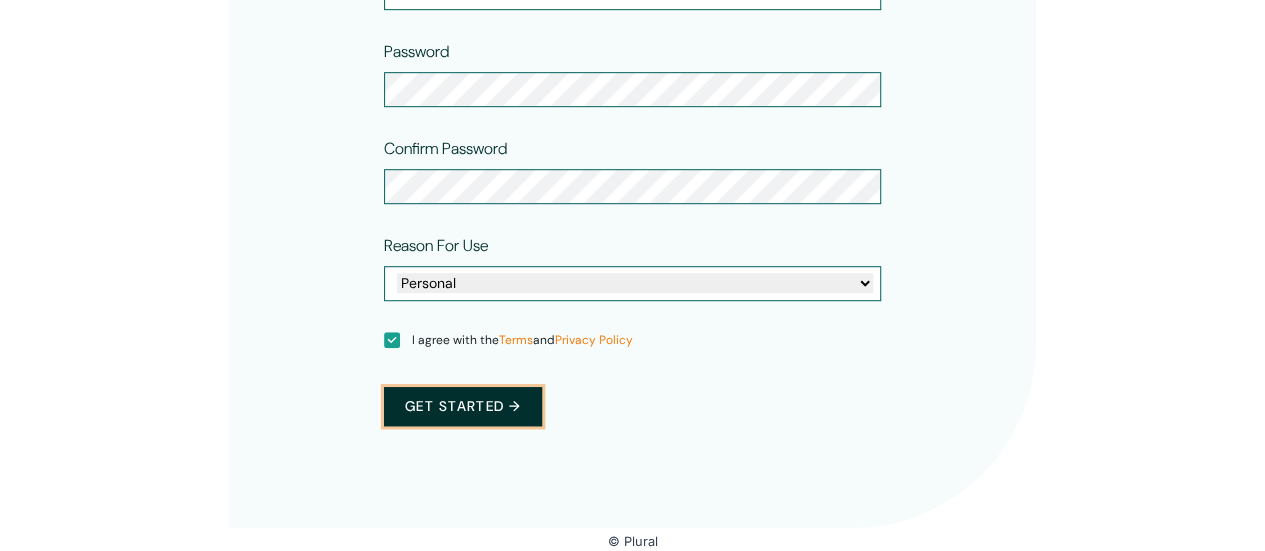 click on "Get started →" at bounding box center (463, 406) 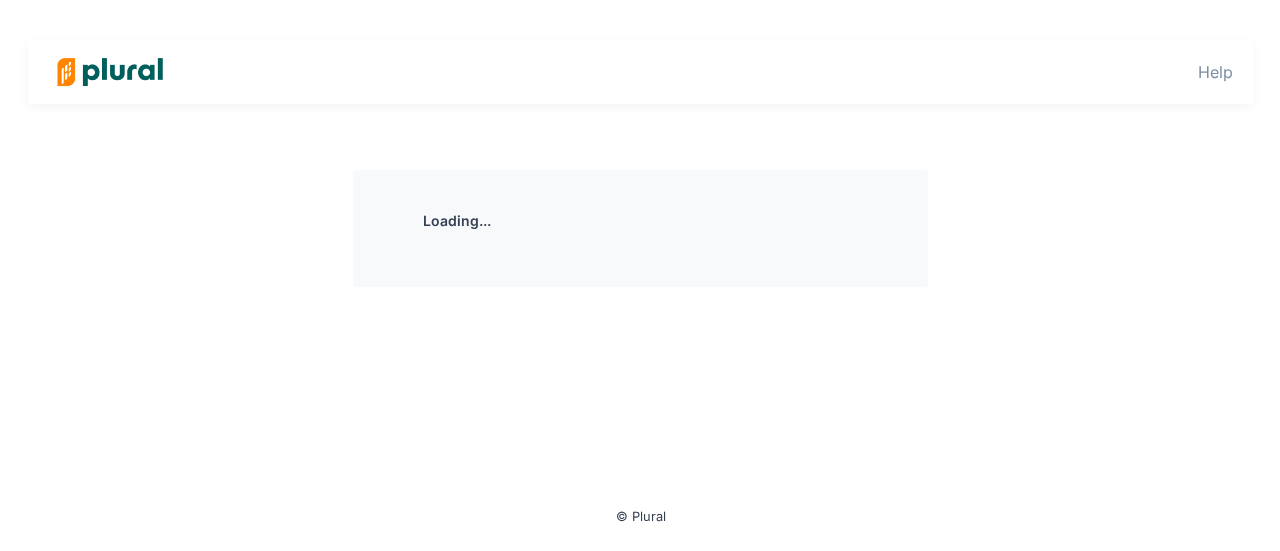 scroll, scrollTop: 0, scrollLeft: 0, axis: both 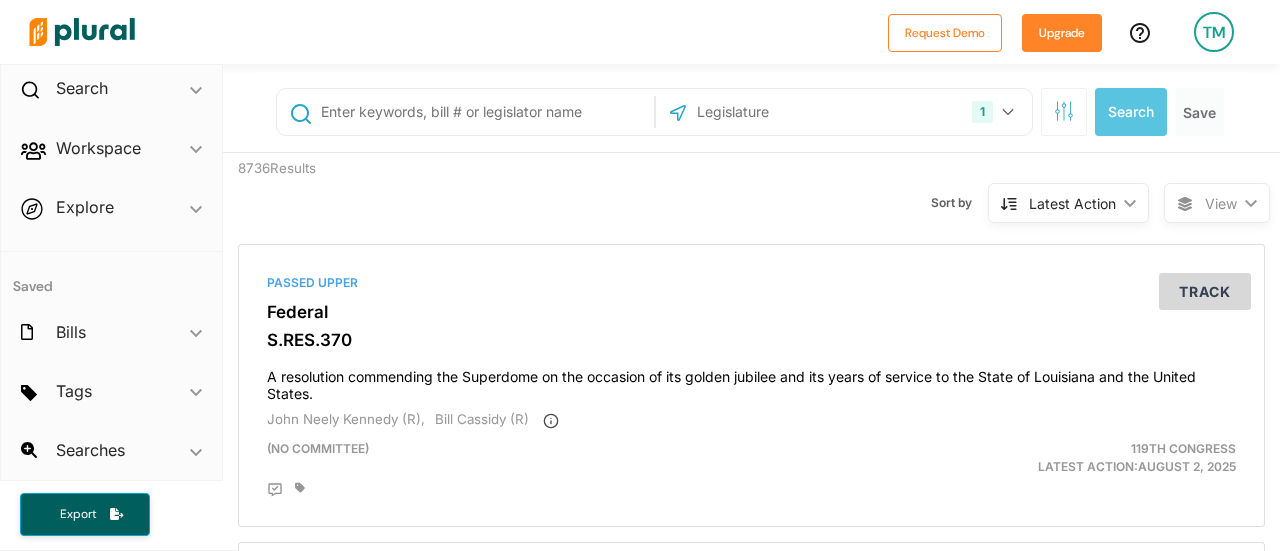 click 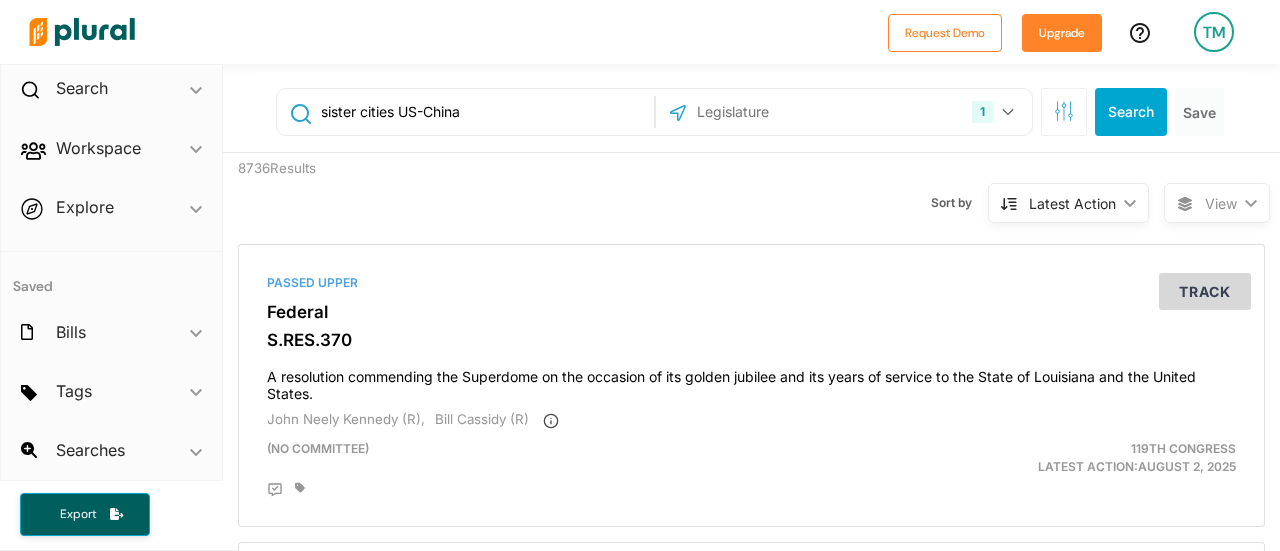 type on "sister cities US-China" 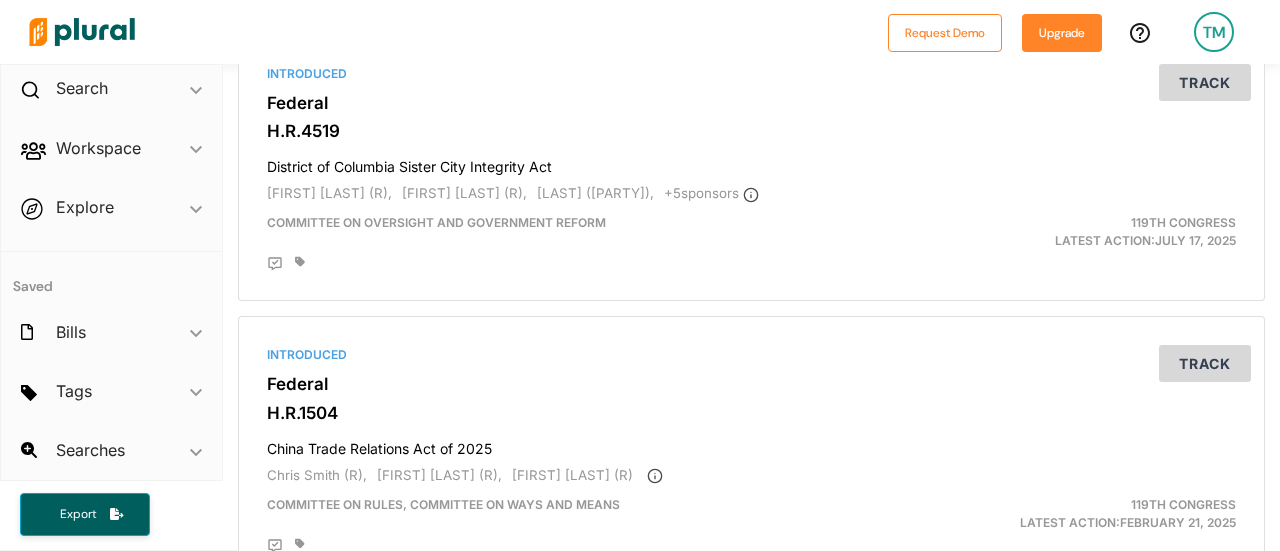 scroll, scrollTop: 500, scrollLeft: 0, axis: vertical 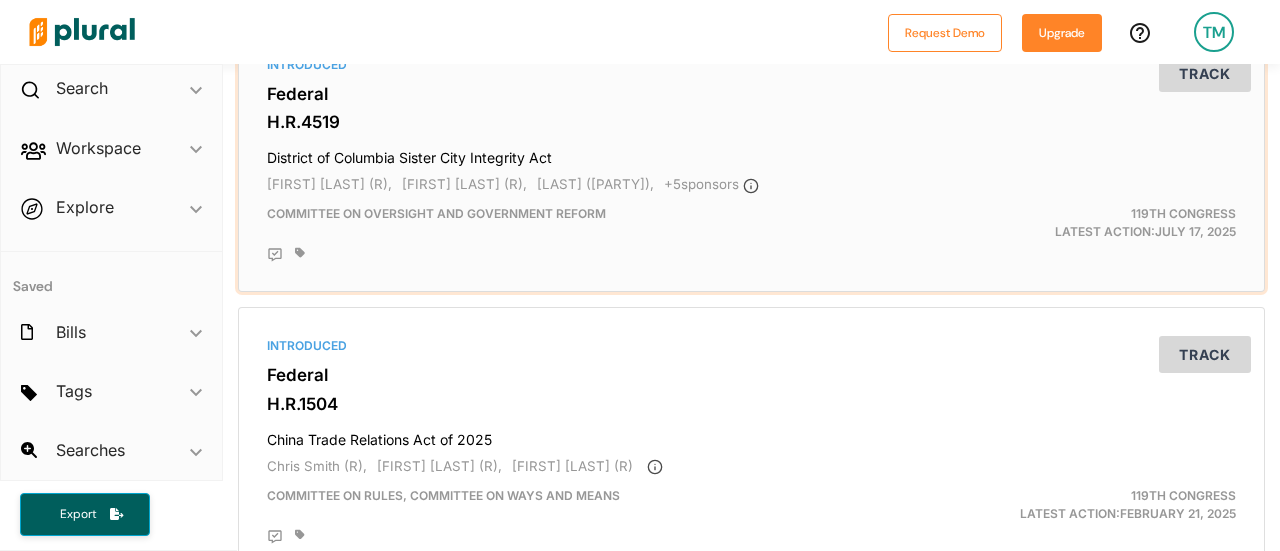 drag, startPoint x: 509, startPoint y: 151, endPoint x: 893, endPoint y: 170, distance: 384.46976 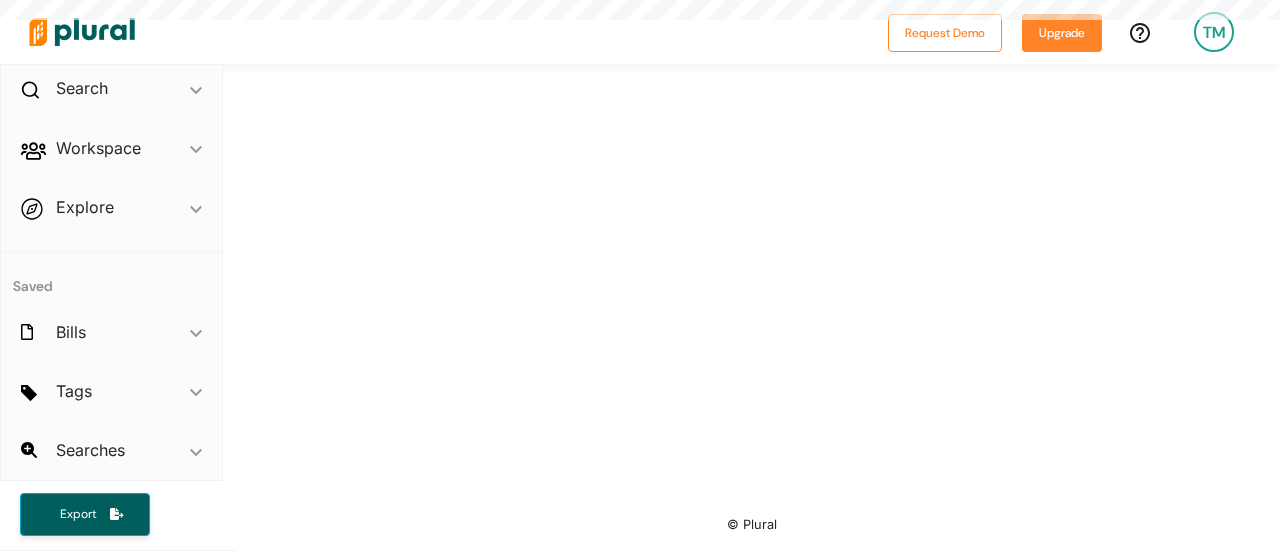 scroll, scrollTop: 0, scrollLeft: 0, axis: both 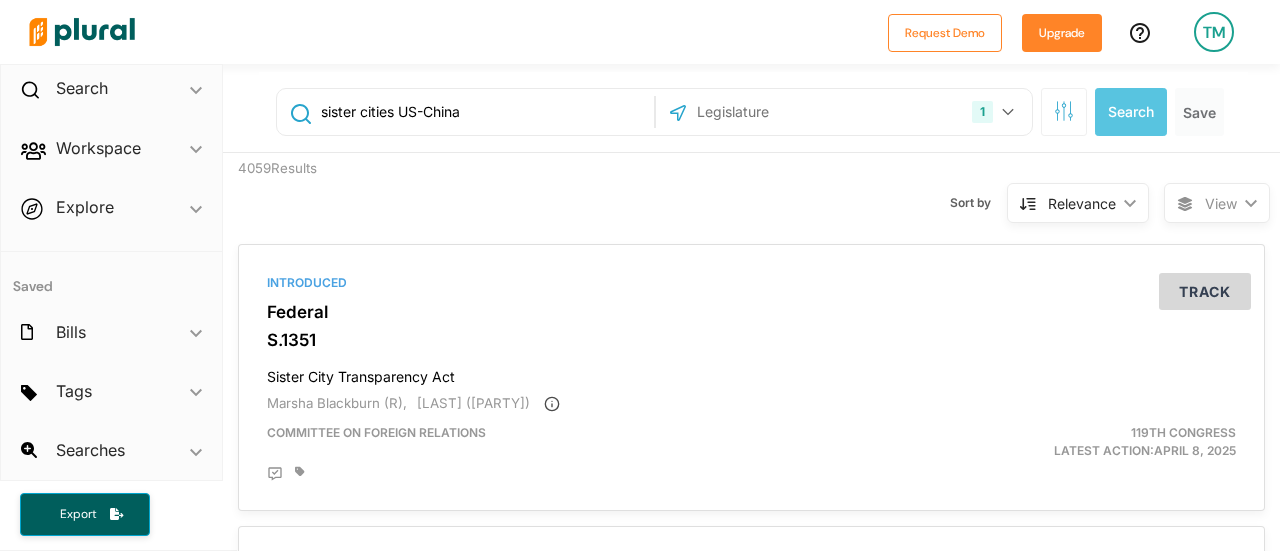 click on "sister cities US-China" at bounding box center (483, 112) 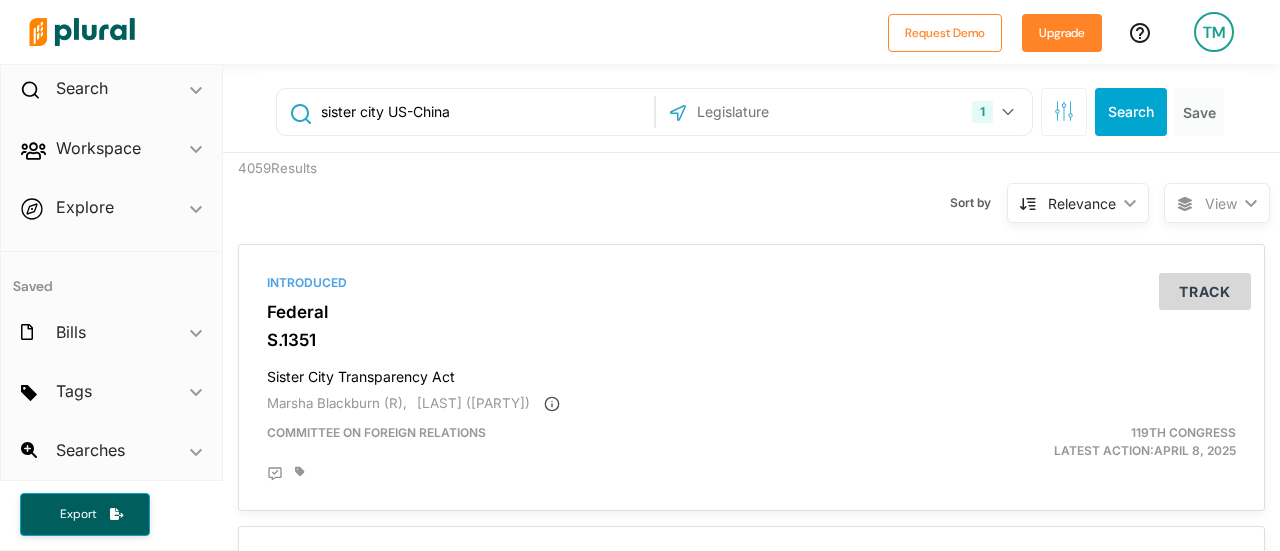 type on "sister city US-China" 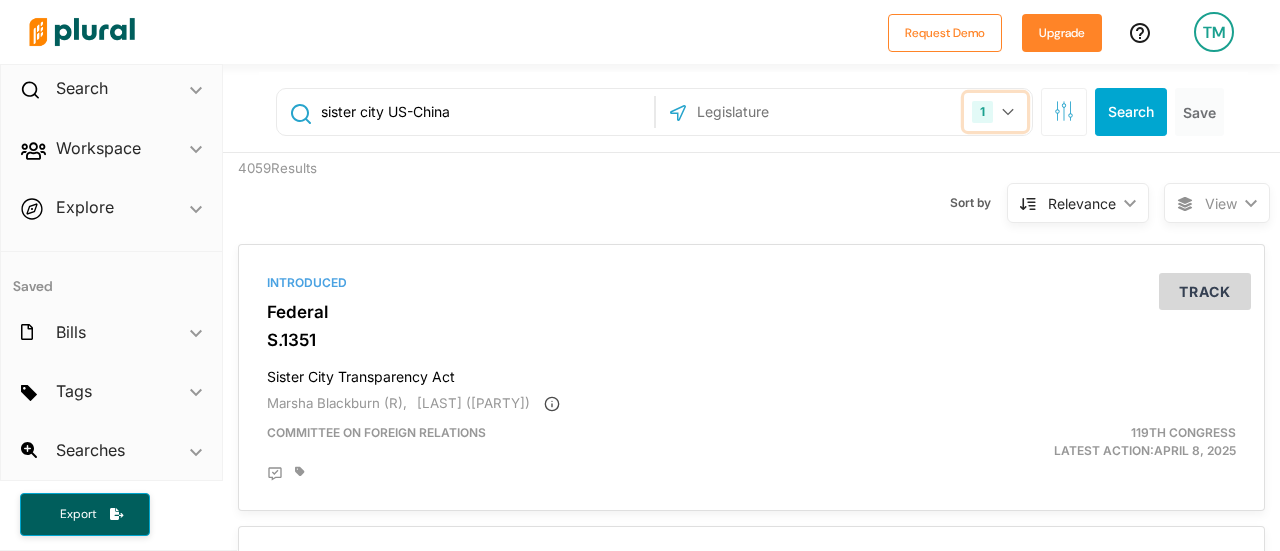 click on "1" at bounding box center (995, 112) 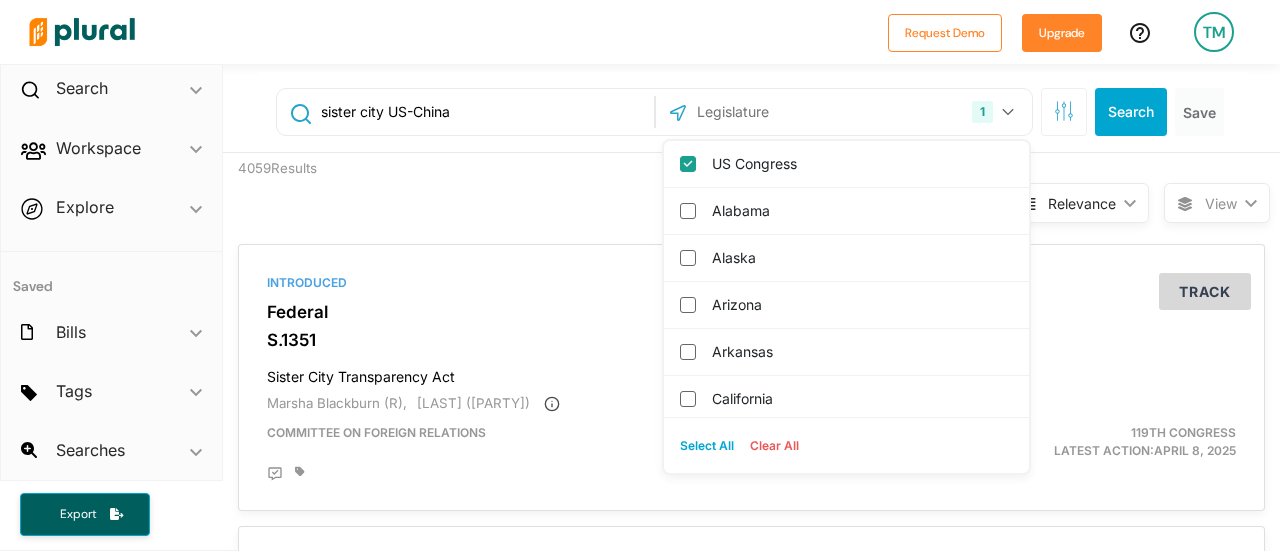 click on "Select All" at bounding box center (707, 446) 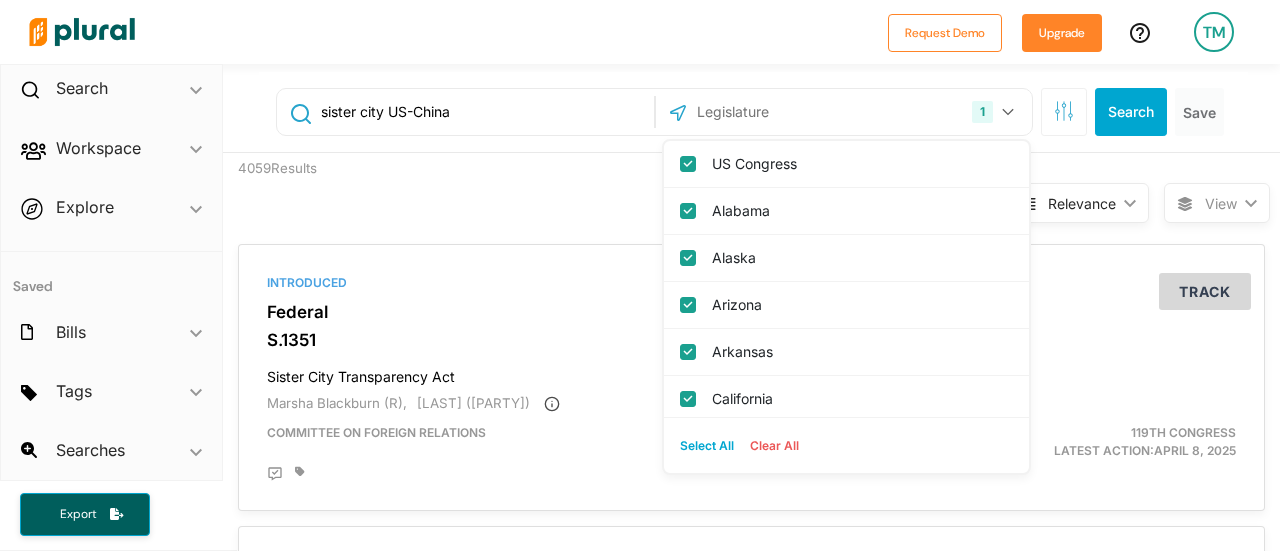 checkbox on "true" 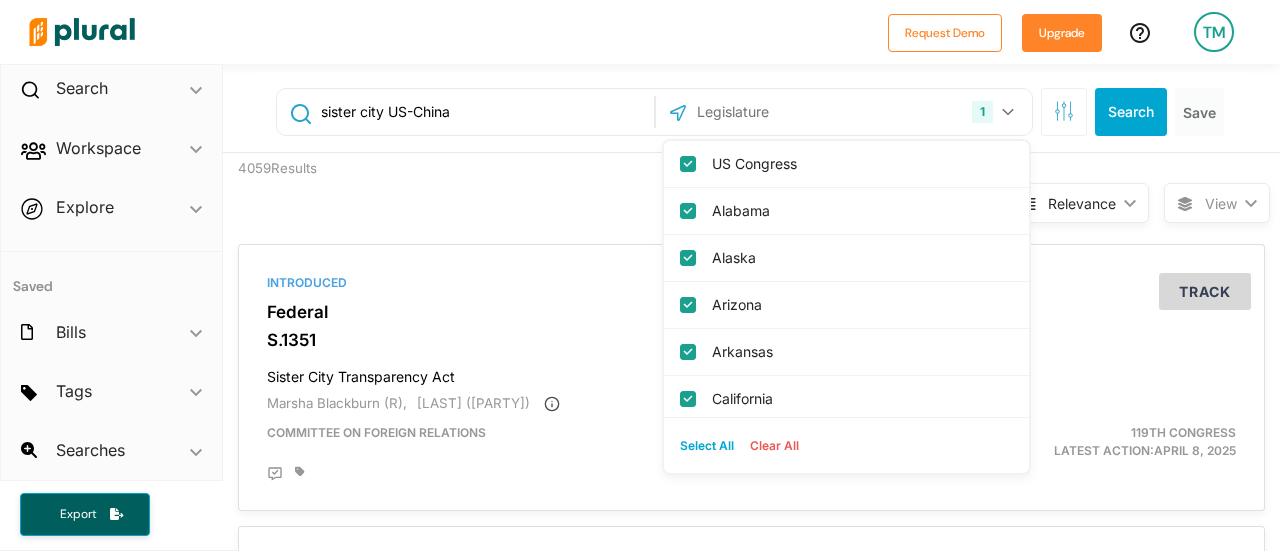 checkbox on "true" 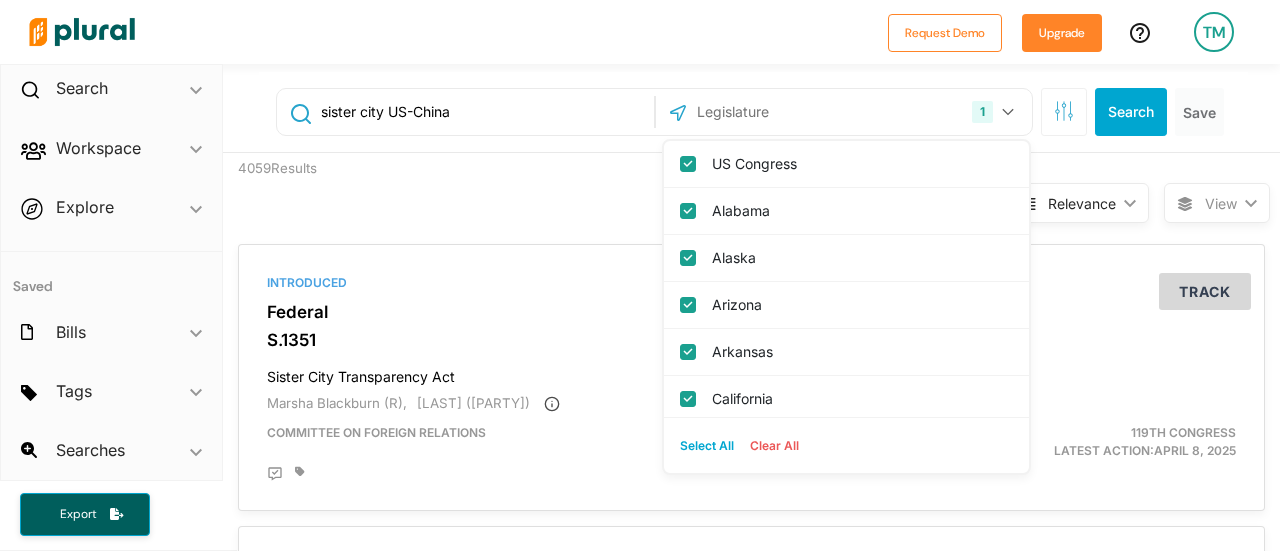 checkbox on "true" 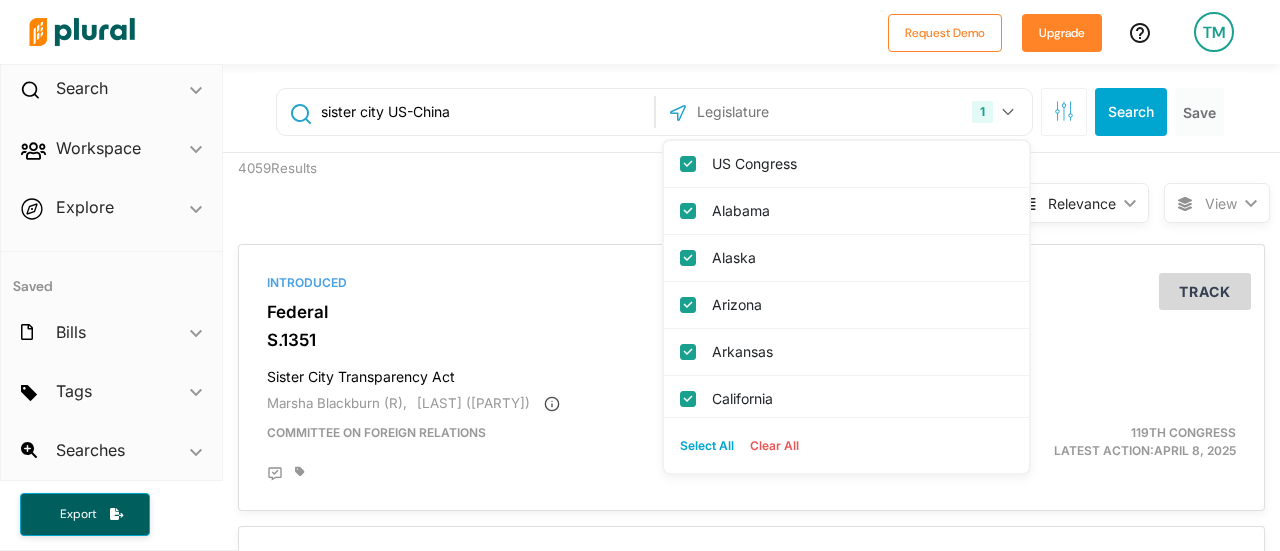 checkbox on "true" 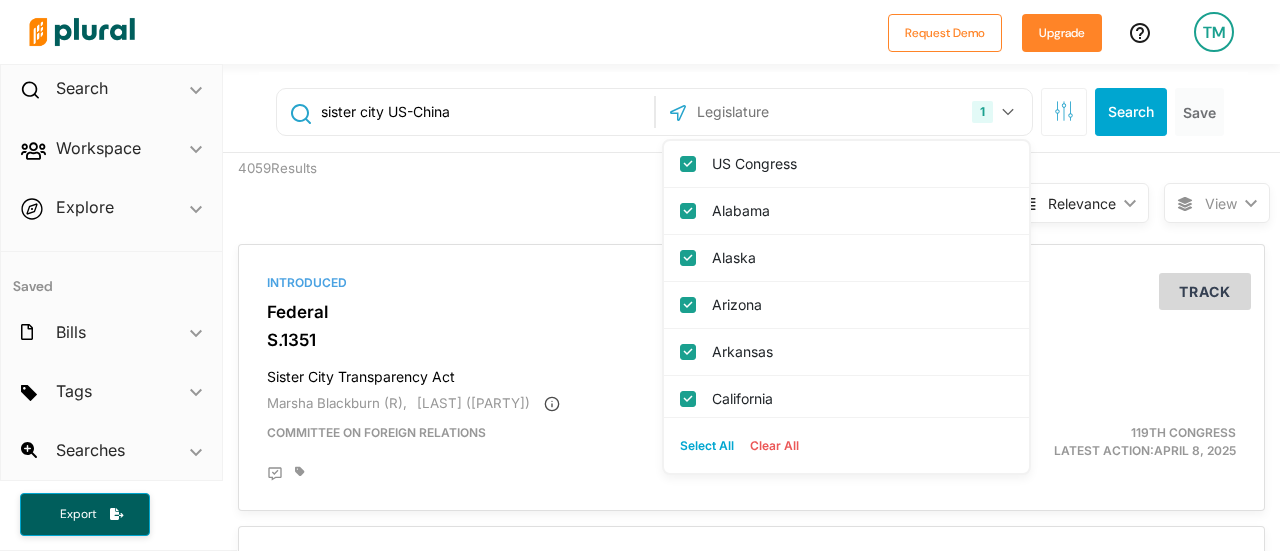 checkbox on "true" 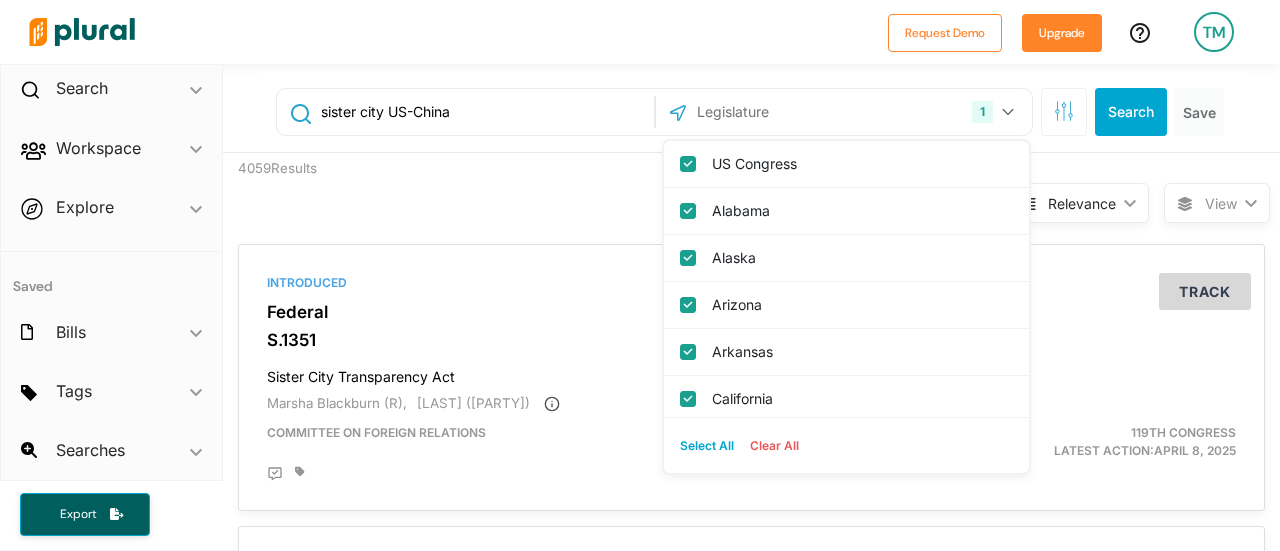 checkbox on "true" 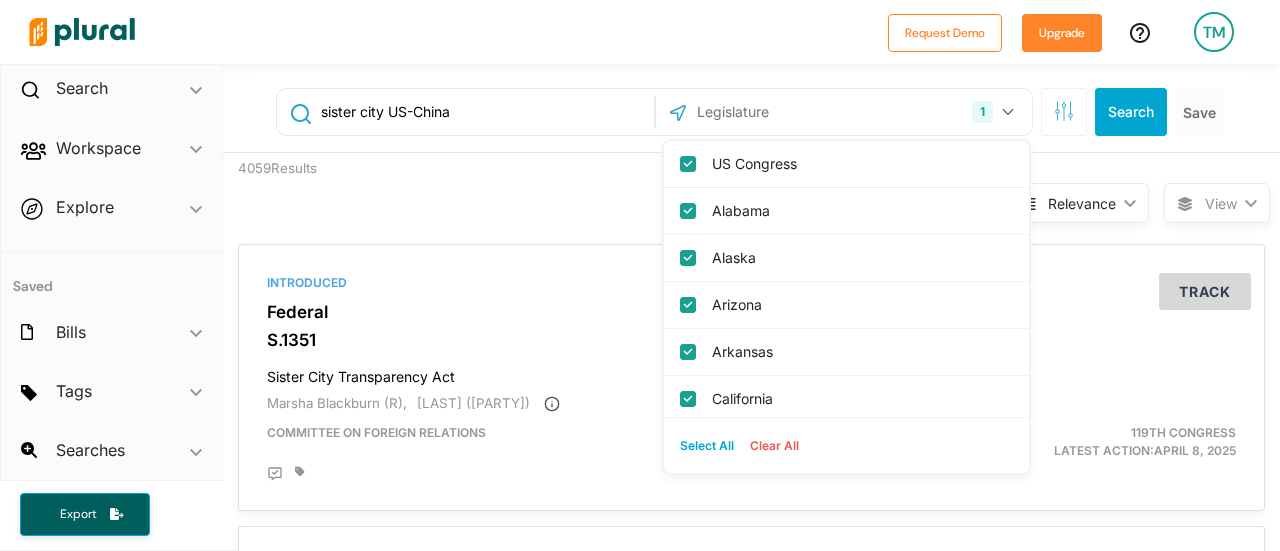 checkbox on "true" 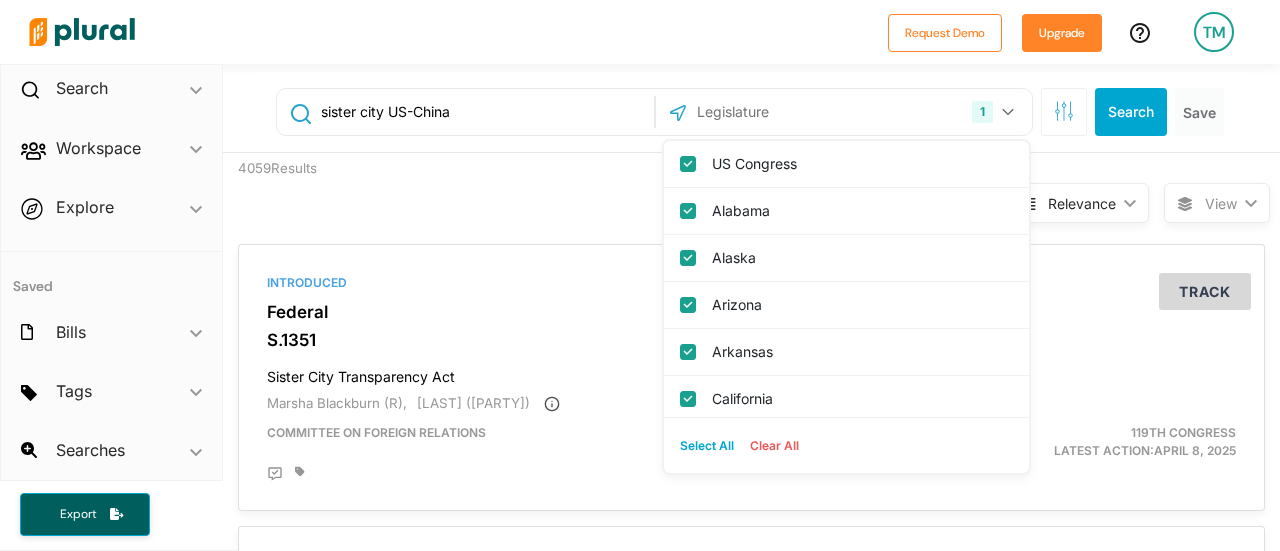 checkbox on "true" 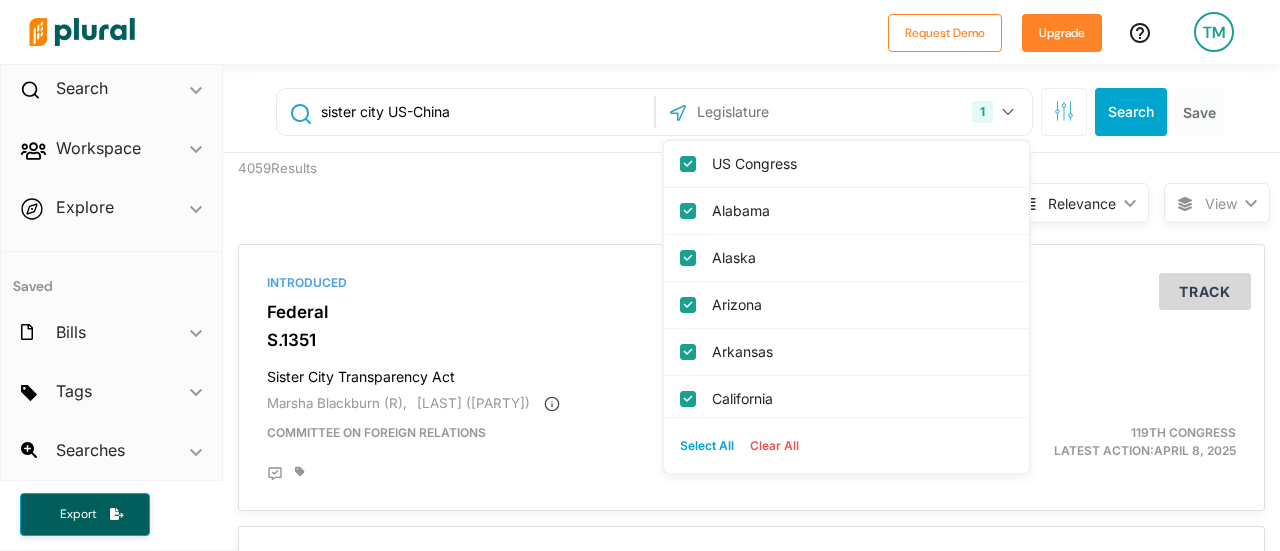 checkbox on "true" 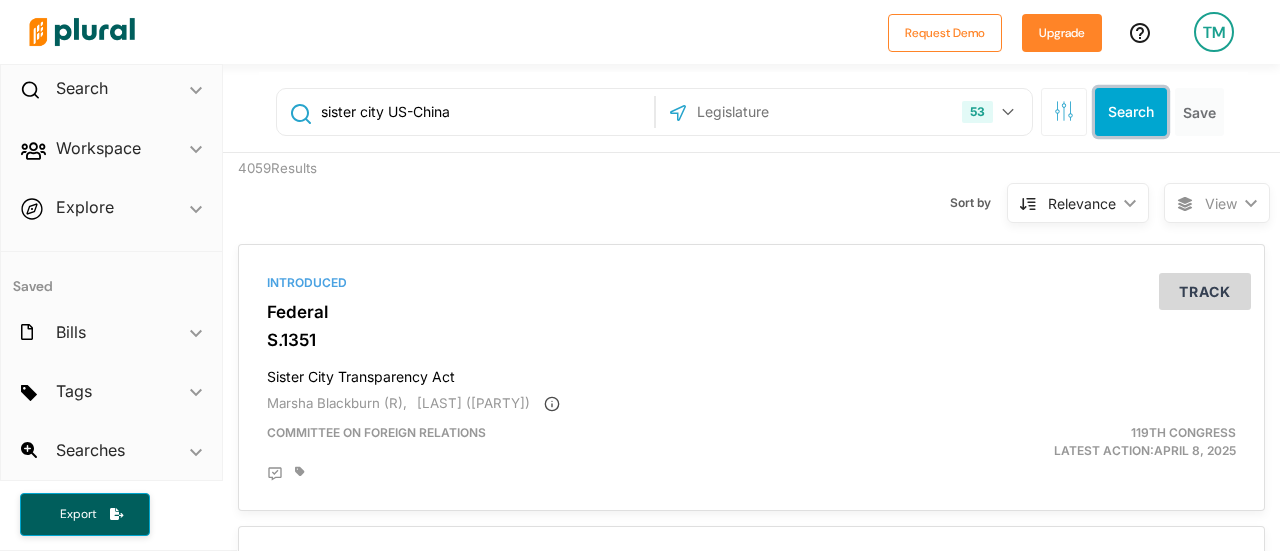 click on "Search" at bounding box center (1131, 112) 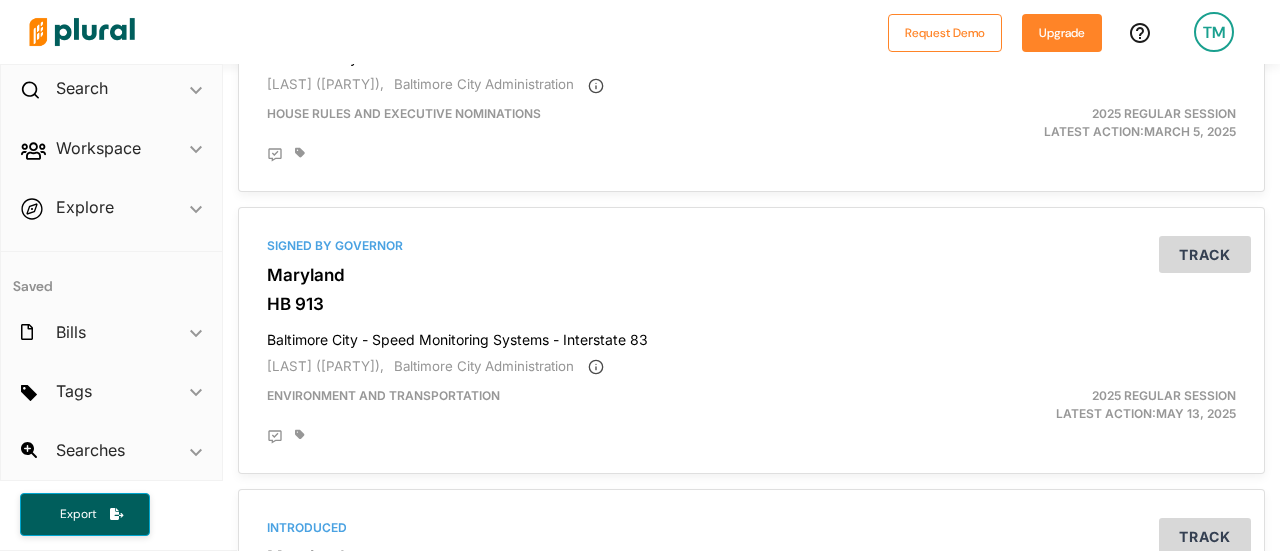 scroll, scrollTop: 0, scrollLeft: 0, axis: both 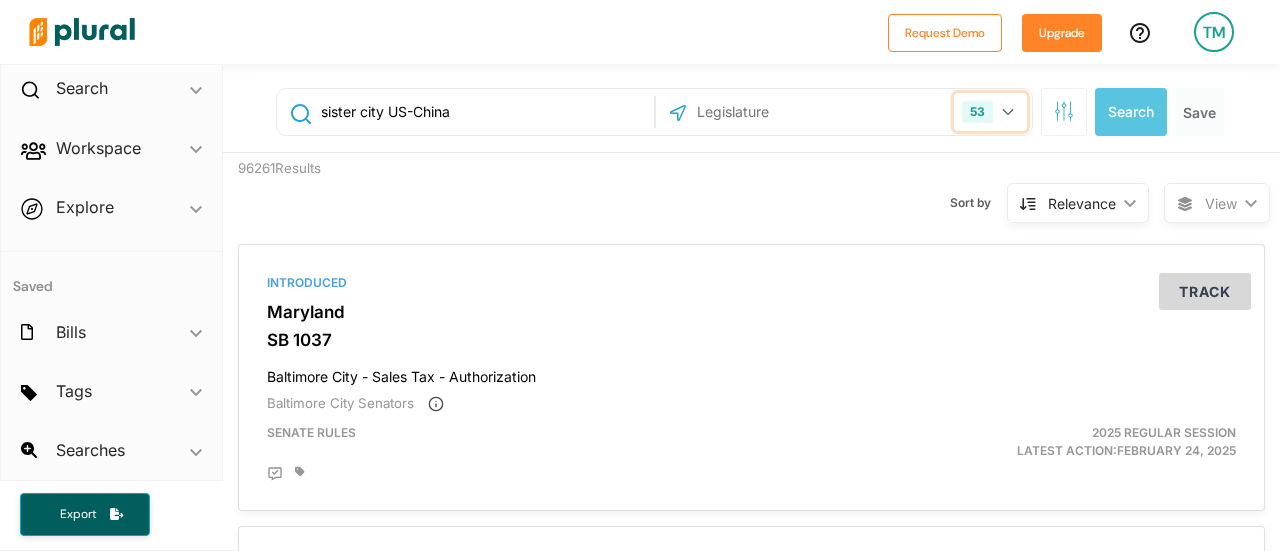 click 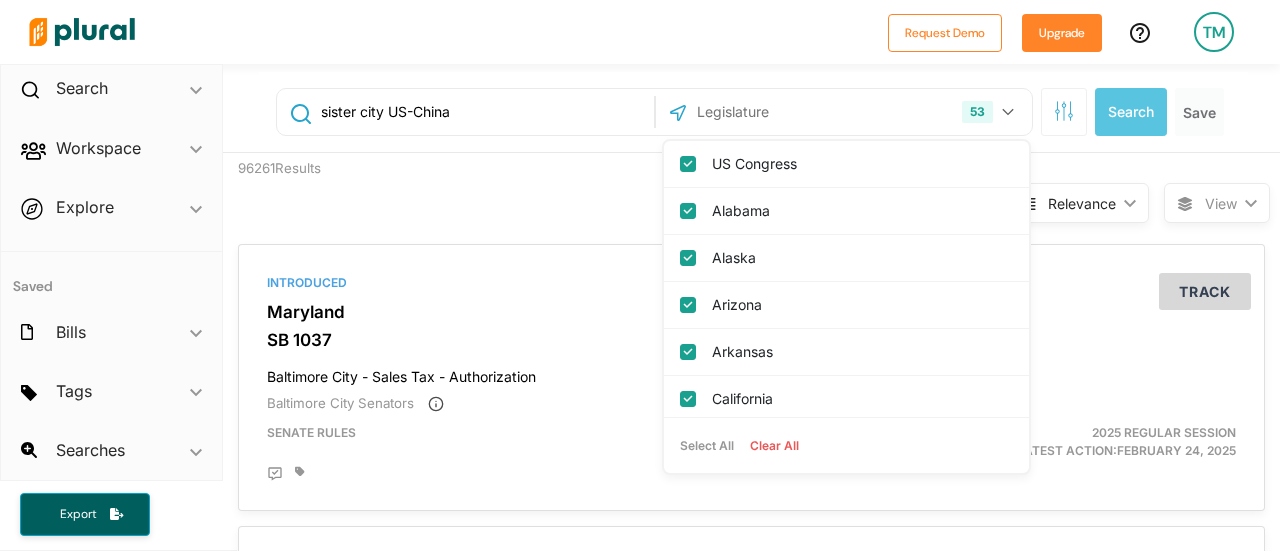 click on "Clear All" at bounding box center (774, 446) 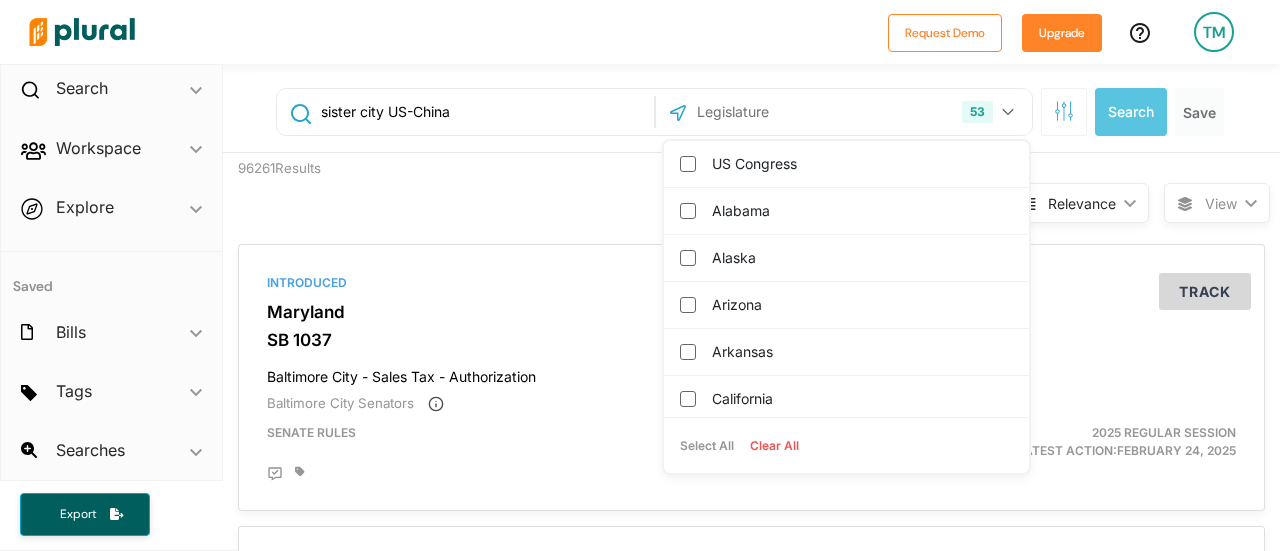checkbox on "false" 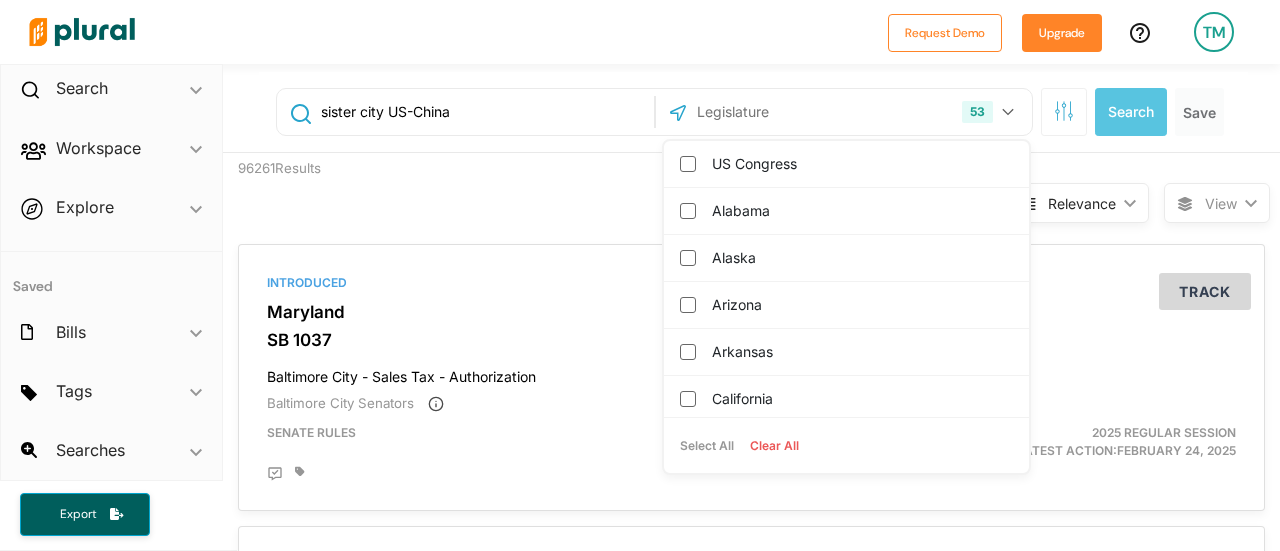 checkbox on "false" 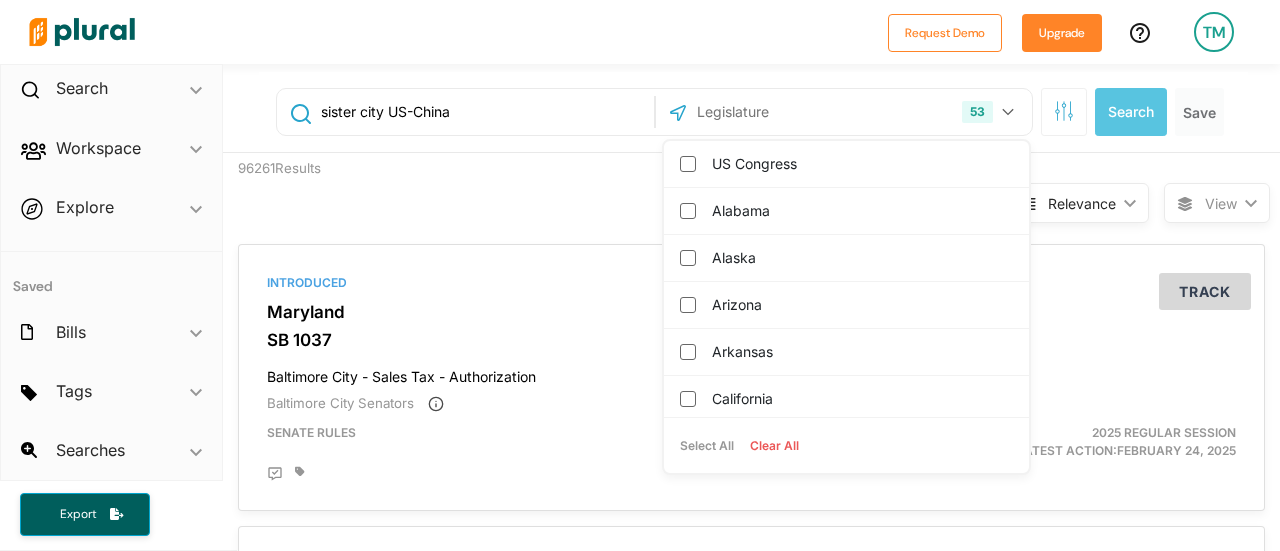 checkbox on "false" 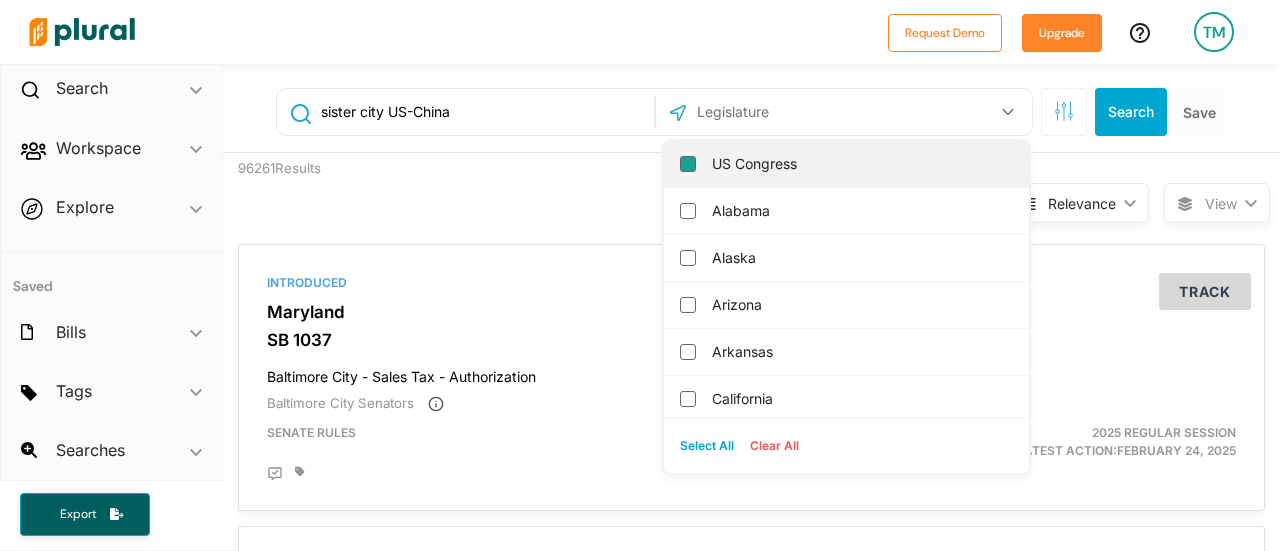 click on "US Congress" at bounding box center [688, 164] 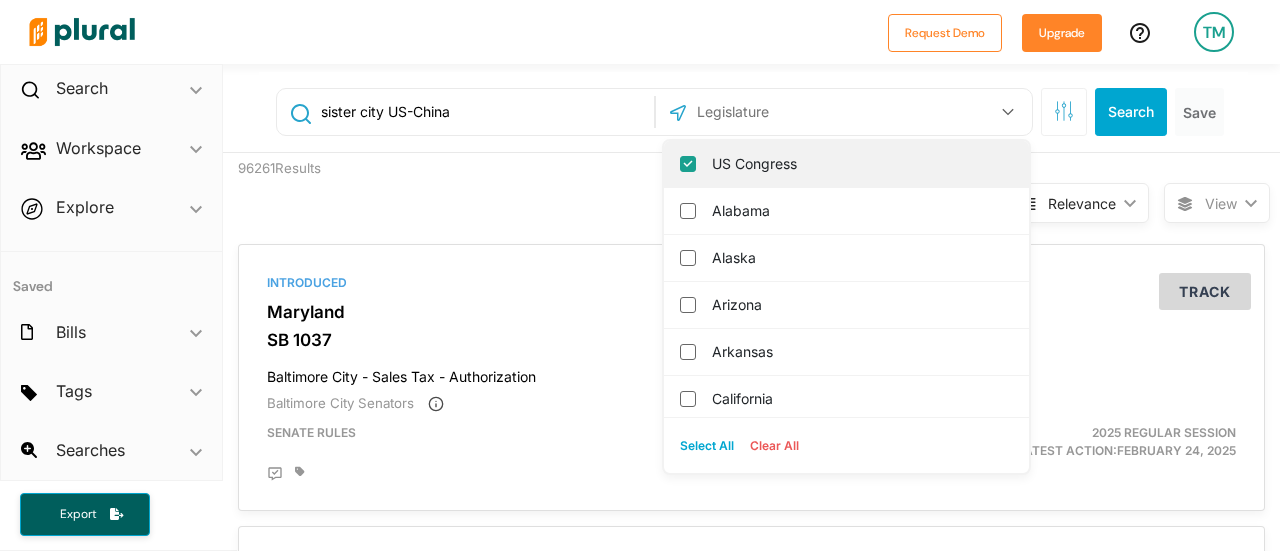 checkbox on "true" 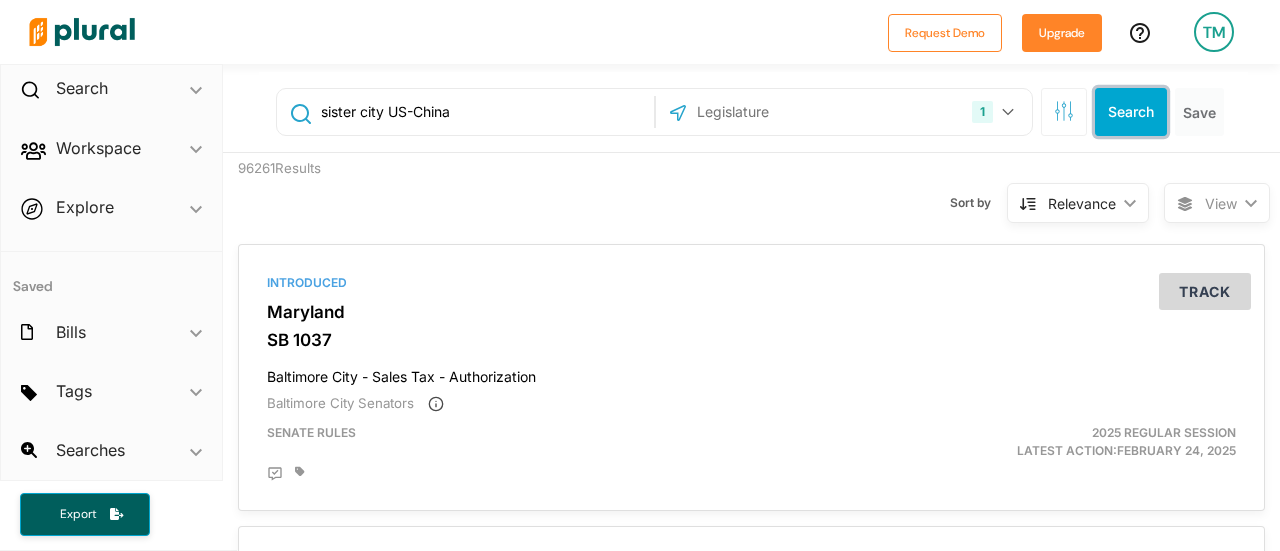 click on "Search" at bounding box center (1131, 112) 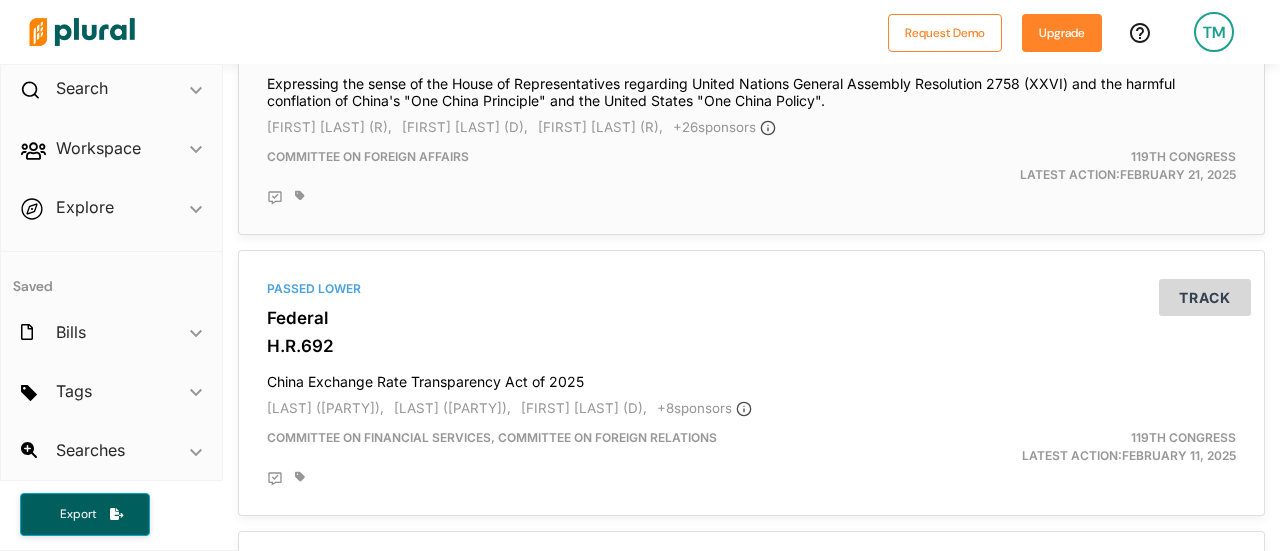 scroll, scrollTop: 2000, scrollLeft: 0, axis: vertical 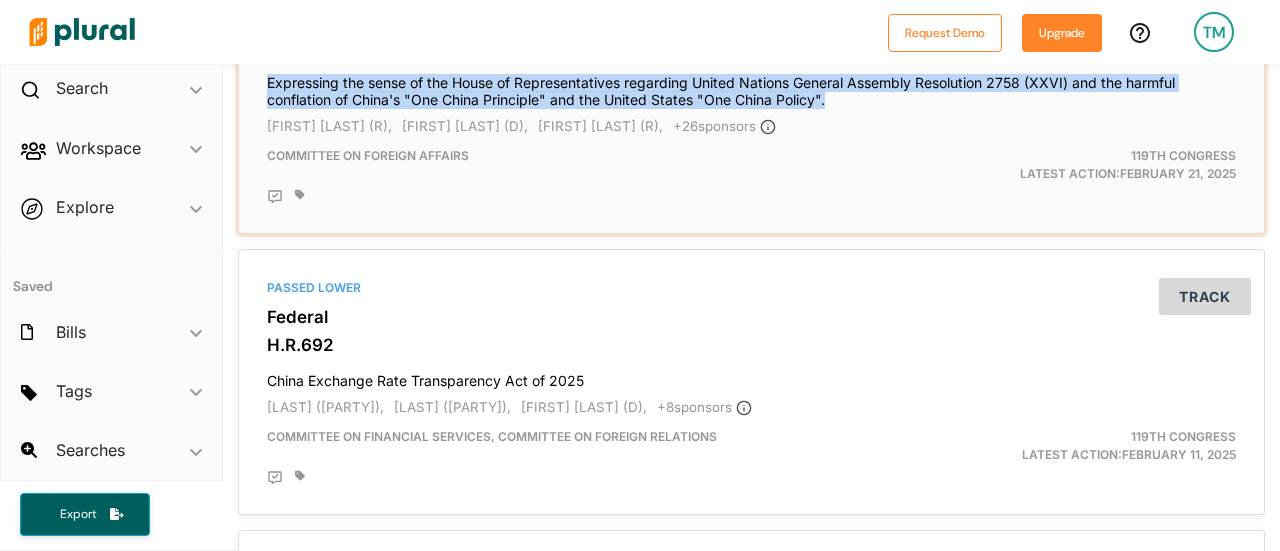 drag, startPoint x: 263, startPoint y: 83, endPoint x: 819, endPoint y: 103, distance: 556.3596 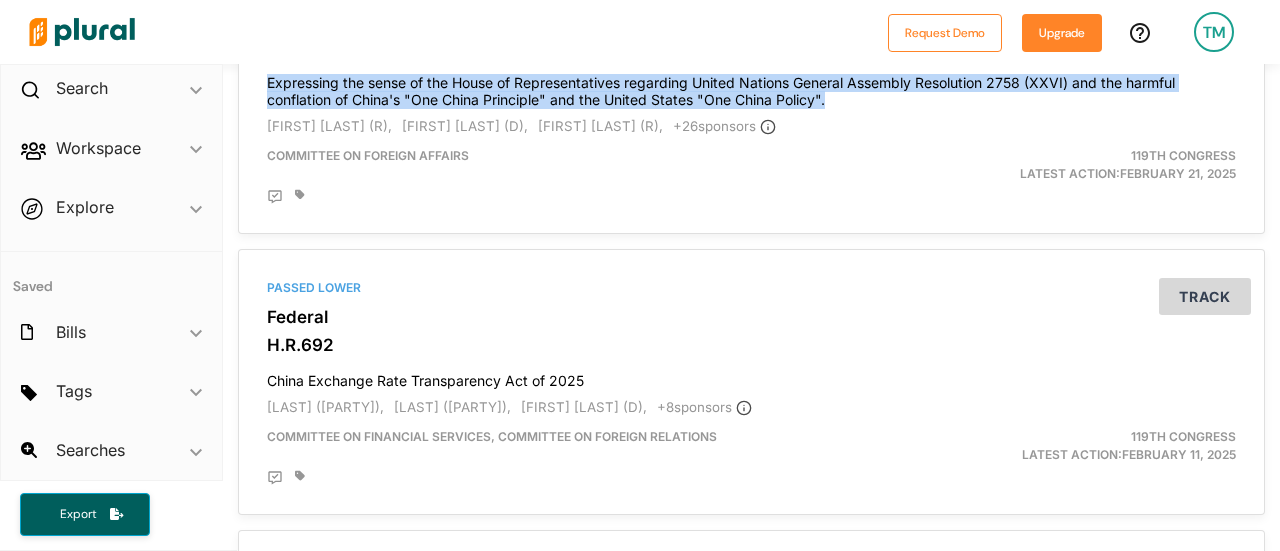 scroll, scrollTop: 0, scrollLeft: 0, axis: both 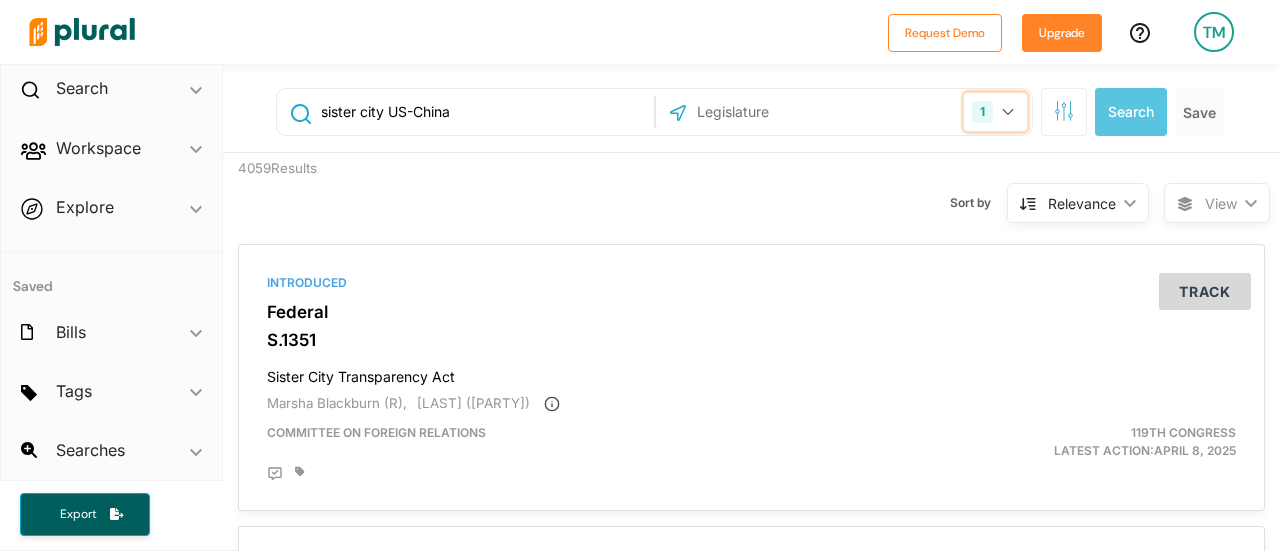 click on "1" at bounding box center [995, 112] 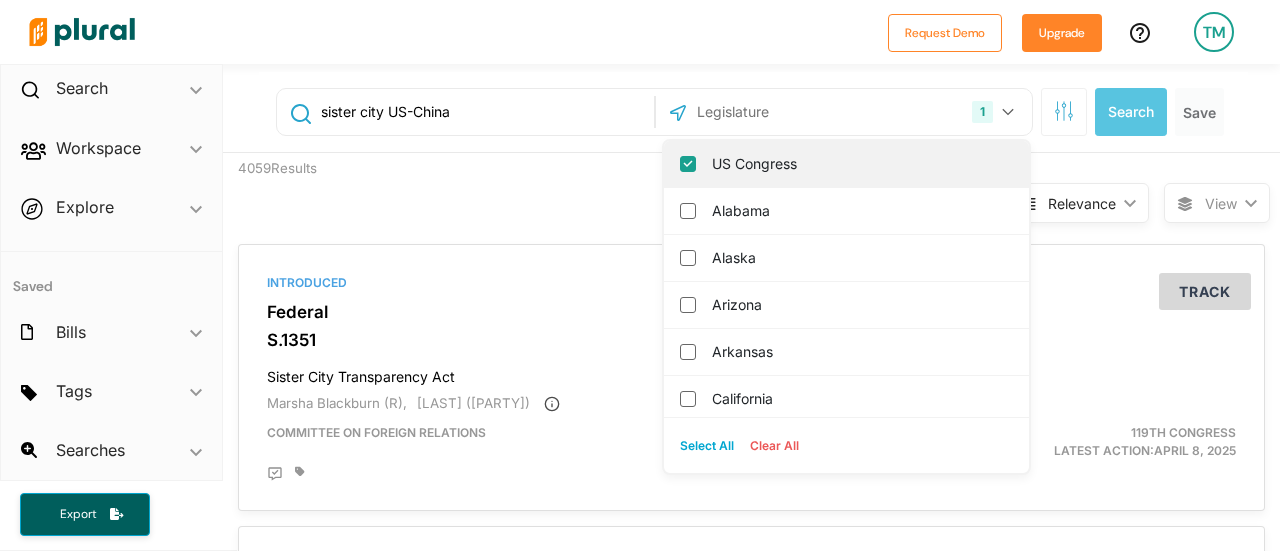 click on "US Congress" at bounding box center [688, 164] 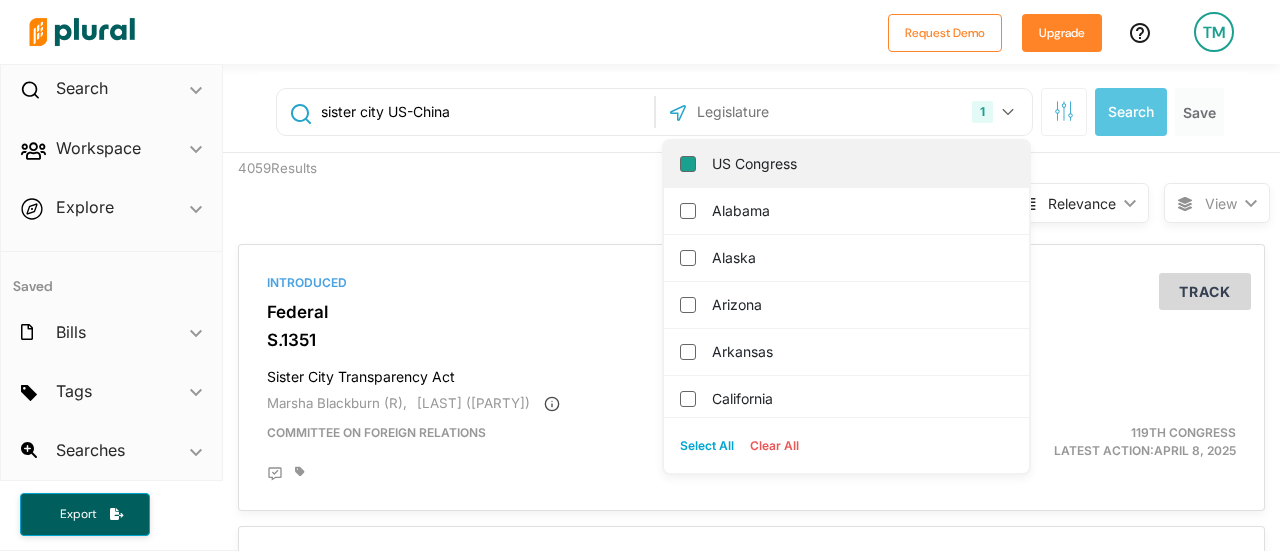checkbox on "false" 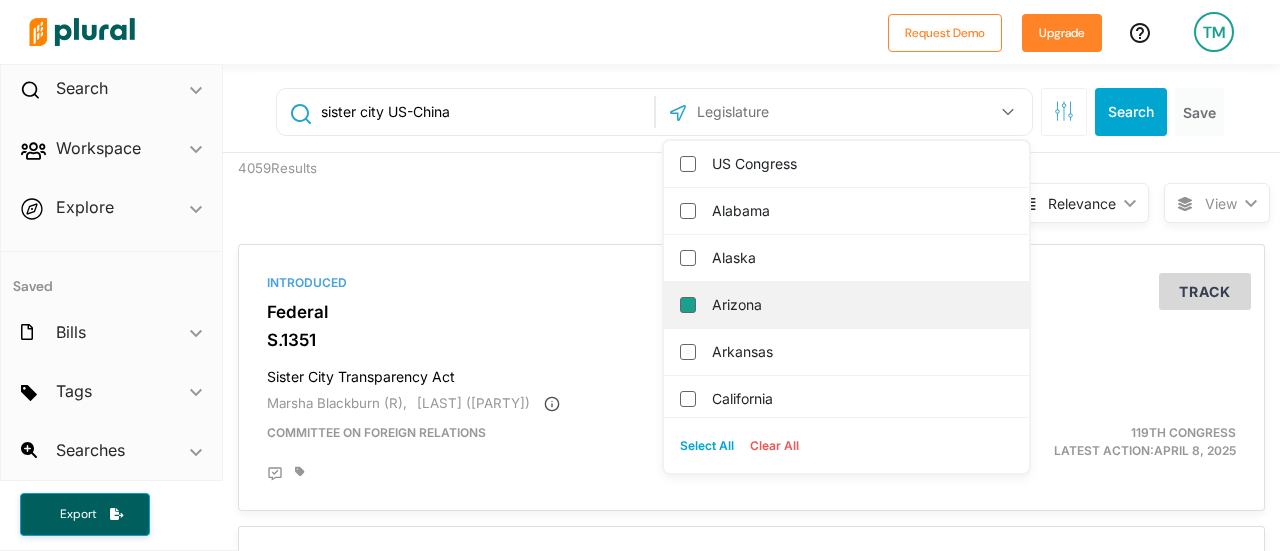 click on "Arizona" at bounding box center (688, 305) 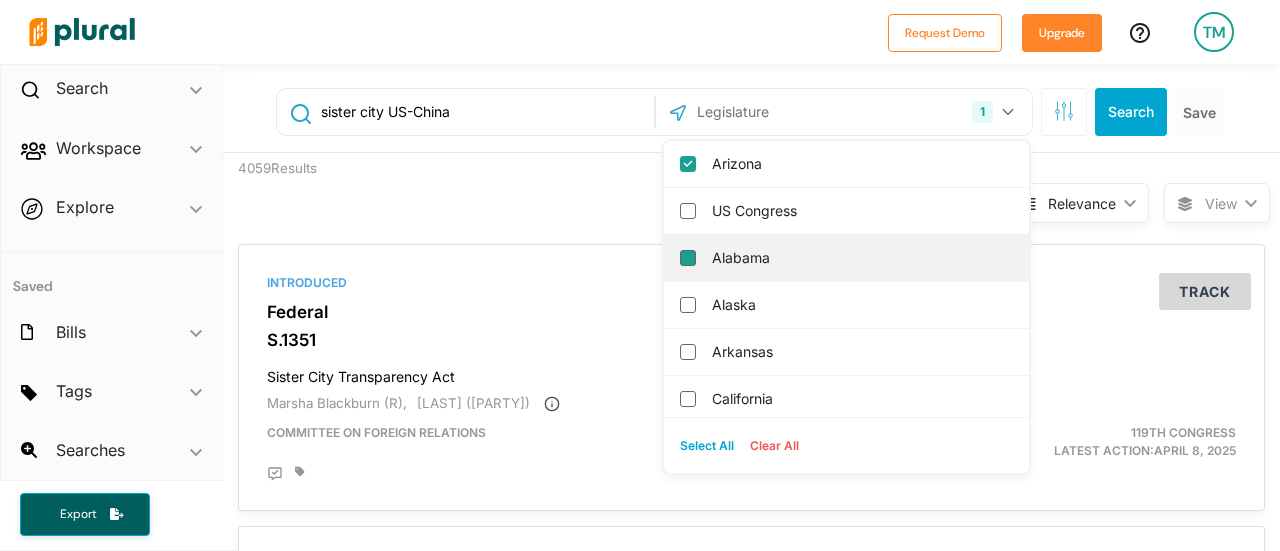 click on "Alabama" at bounding box center [688, 258] 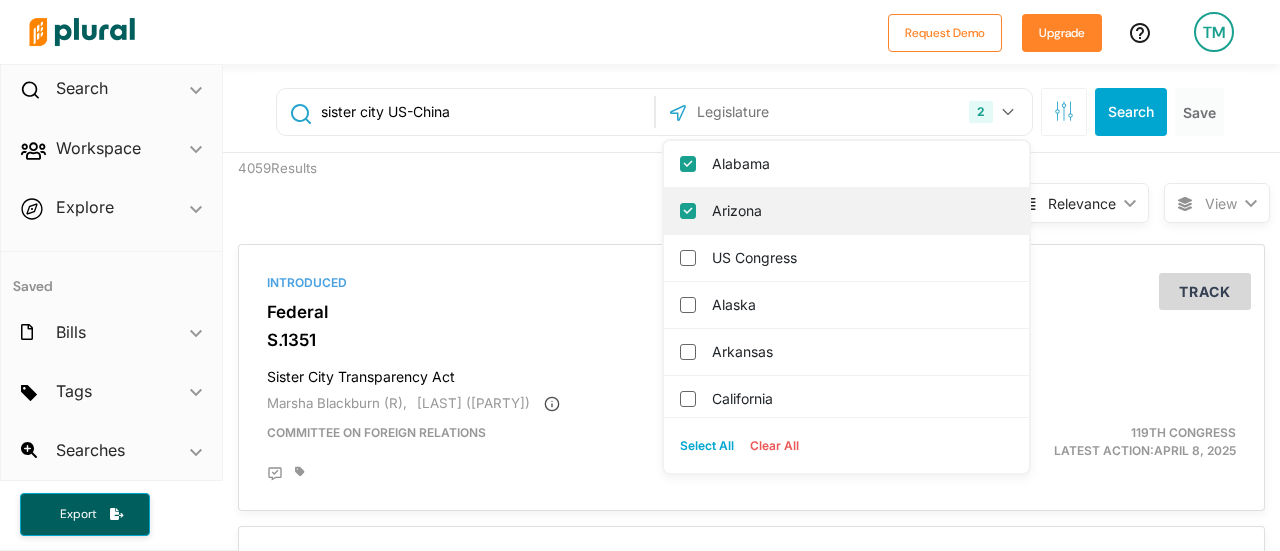 click on "Arizona" at bounding box center (688, 211) 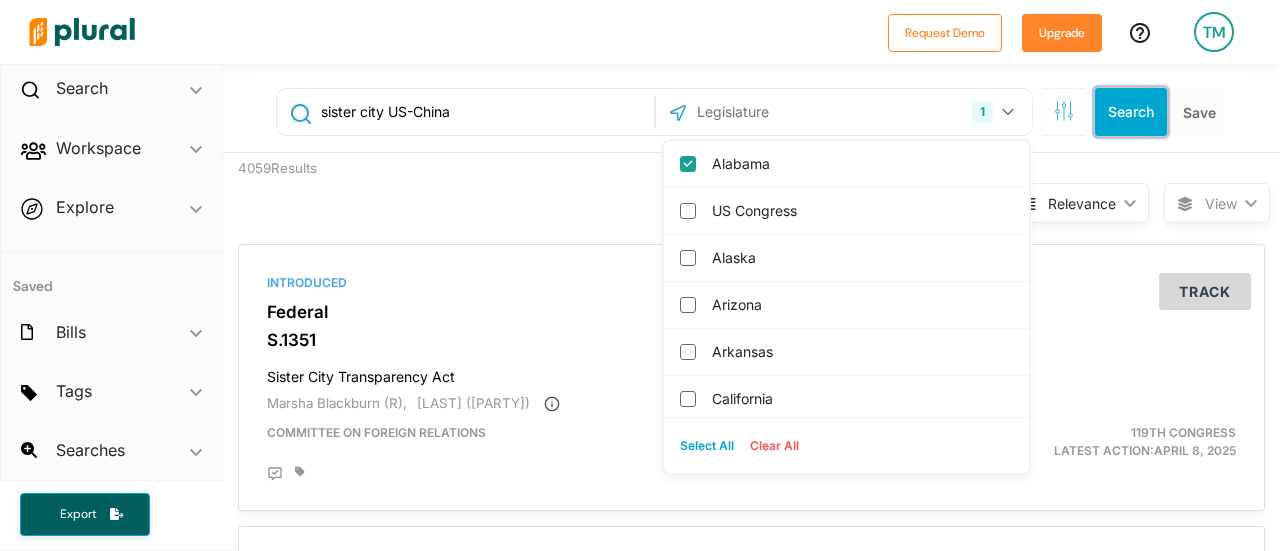 click on "Search" at bounding box center (1131, 112) 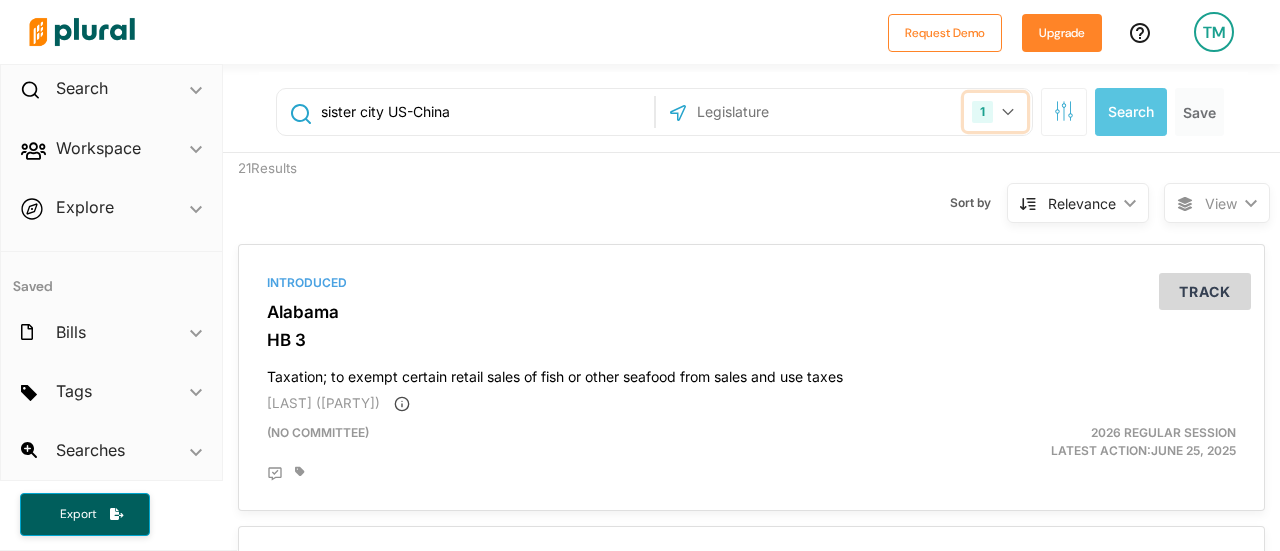 click on "1" at bounding box center [995, 112] 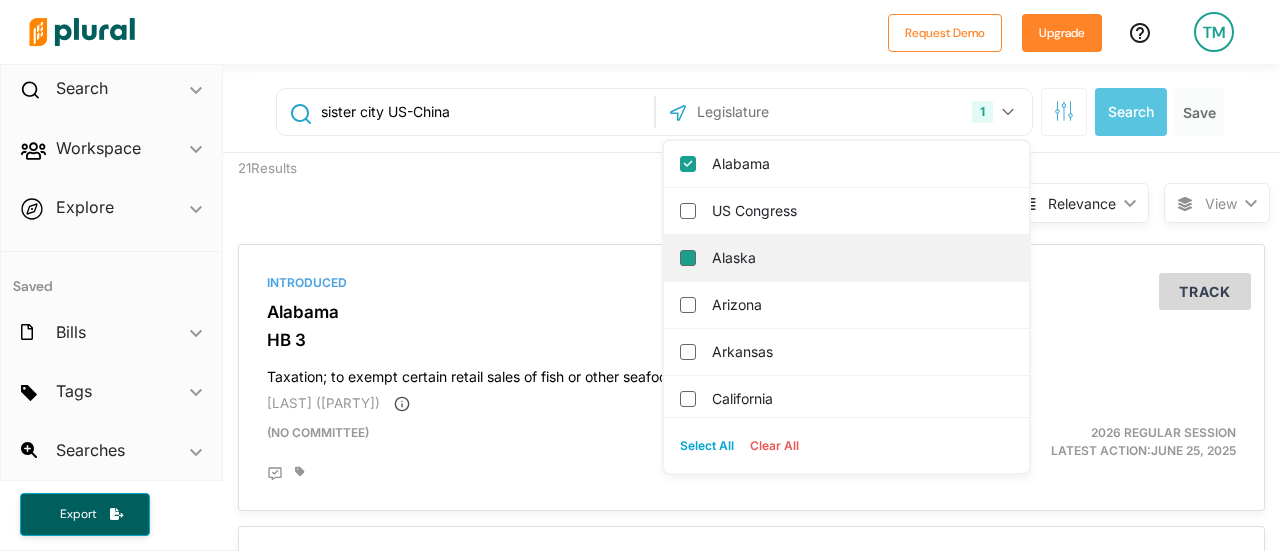 click on "Alaska" at bounding box center [688, 258] 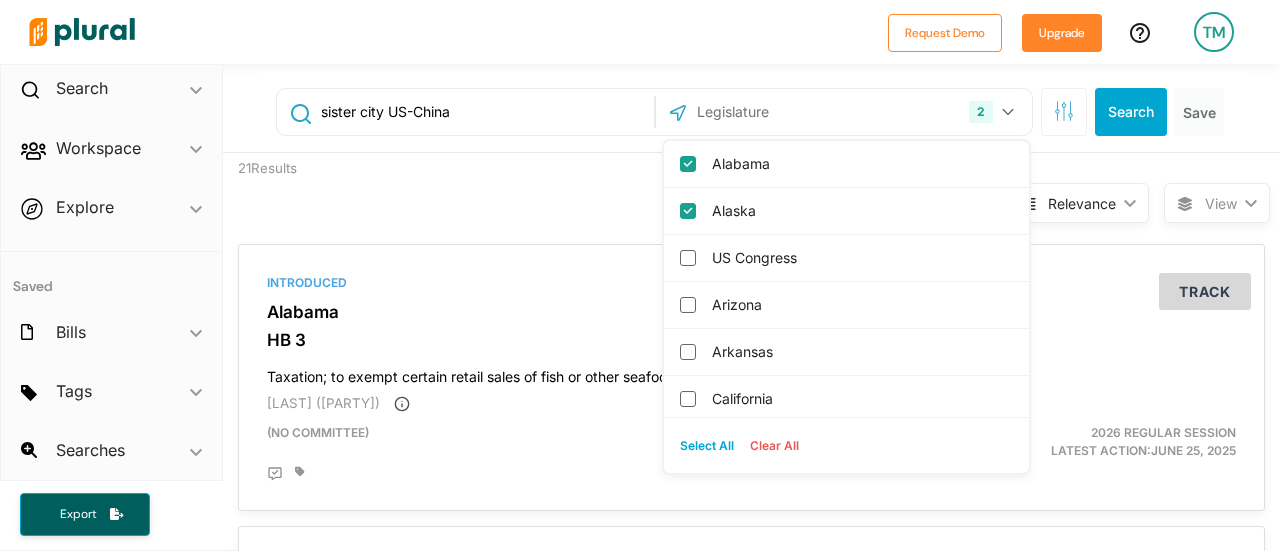 click on "Select All" at bounding box center [707, 446] 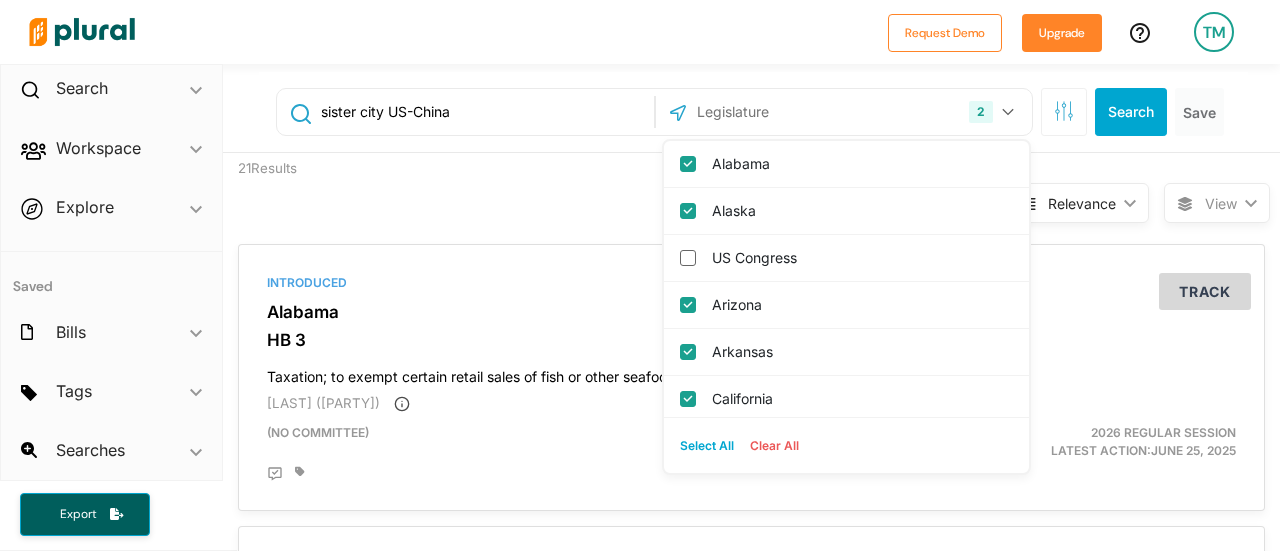 checkbox on "true" 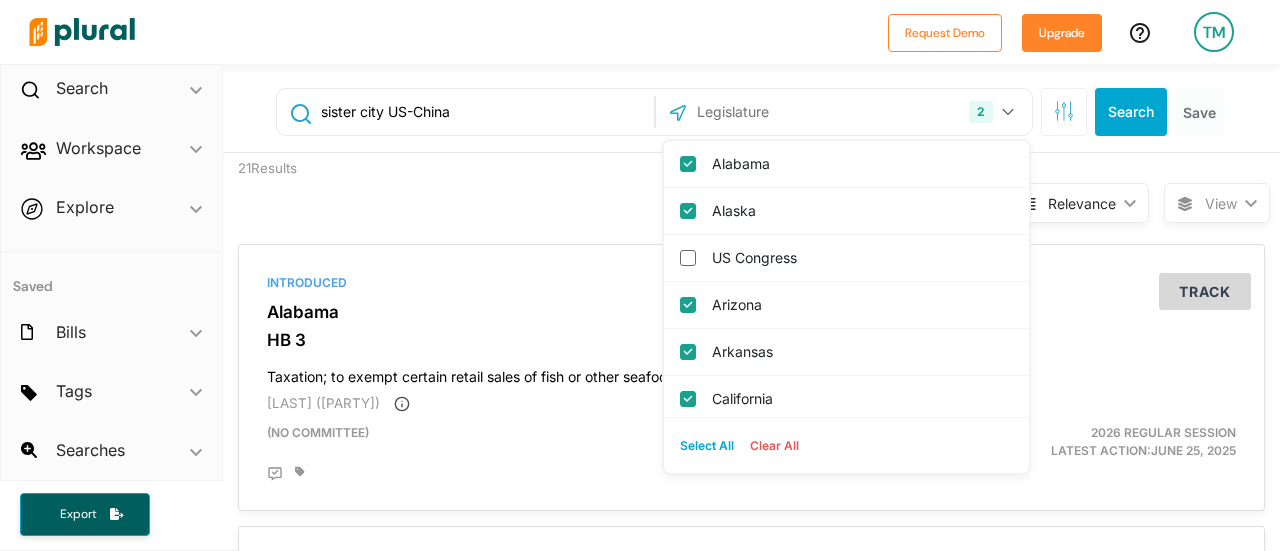 checkbox on "true" 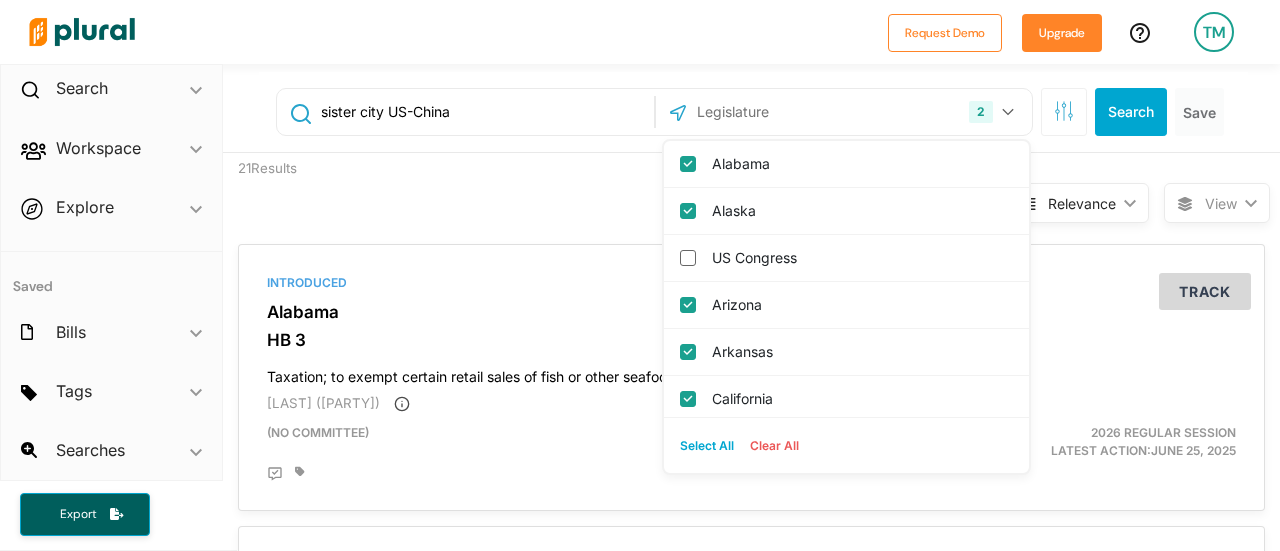 checkbox on "true" 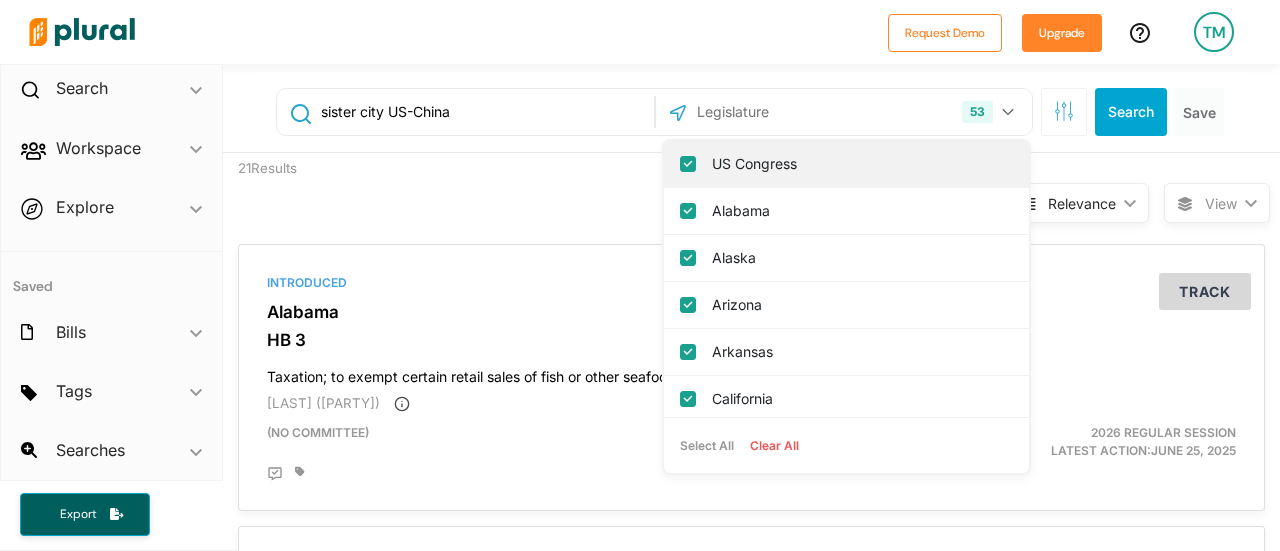 click on "US Congress" at bounding box center (688, 164) 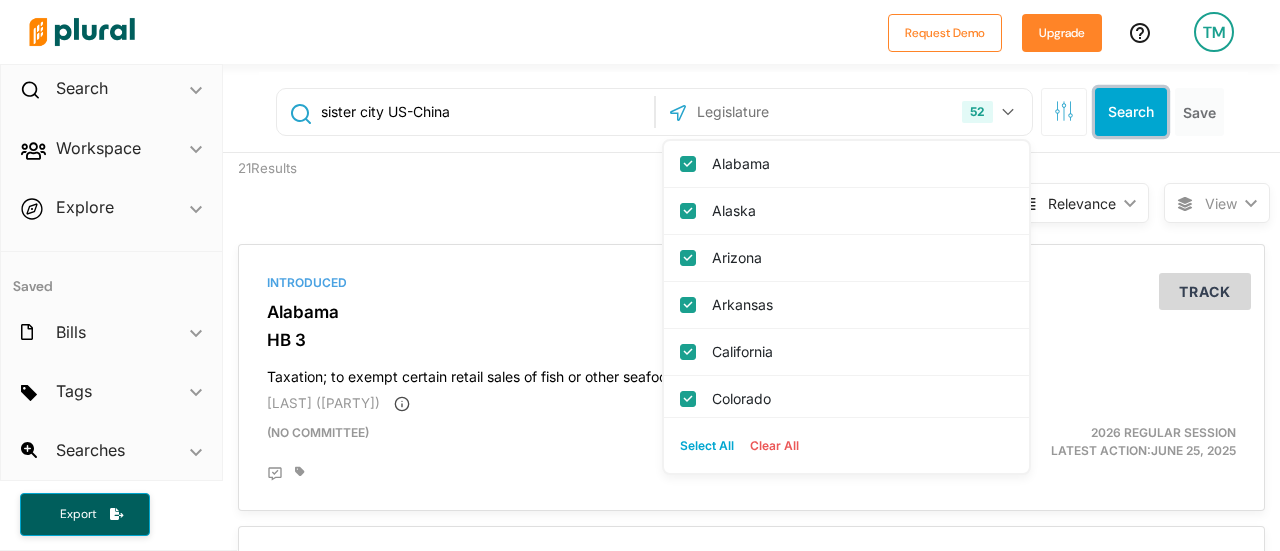click on "Search" at bounding box center (1131, 112) 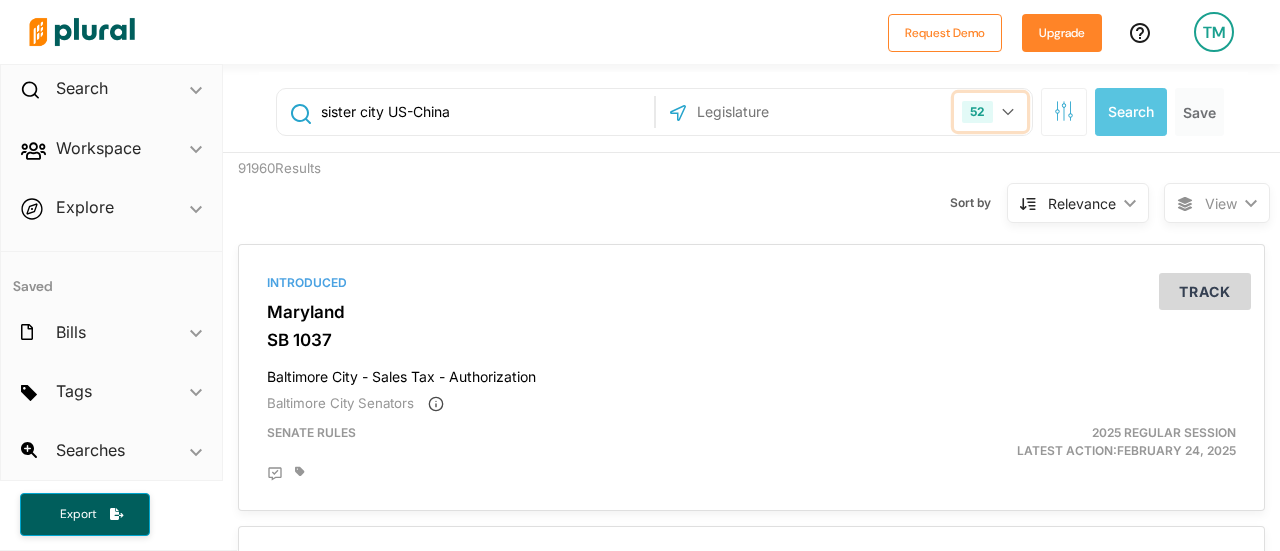 click 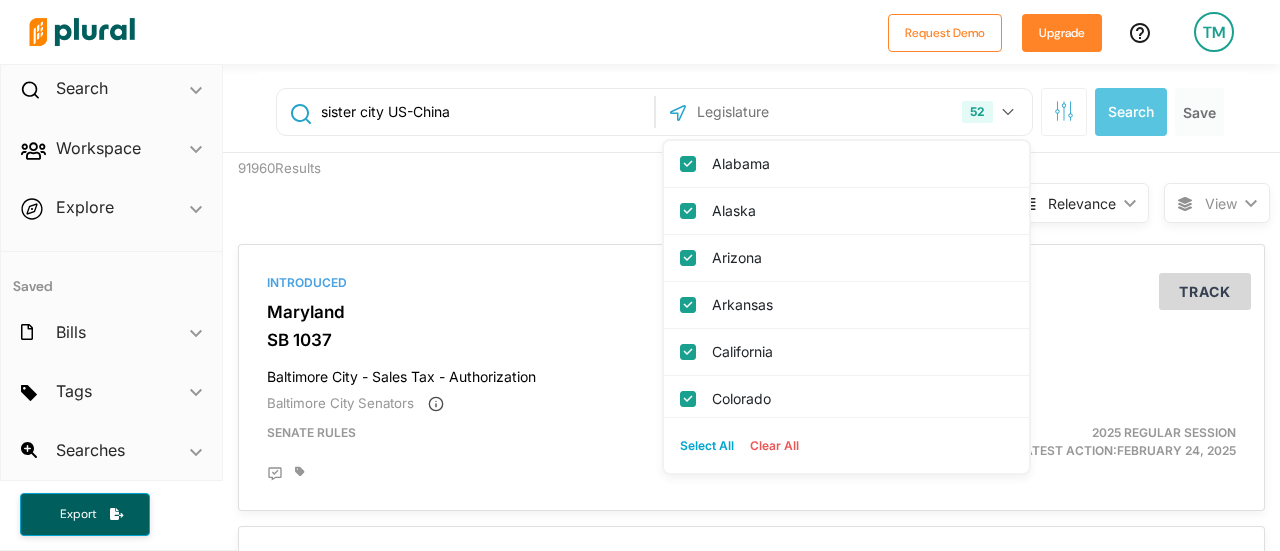 click on "Clear All" at bounding box center [774, 446] 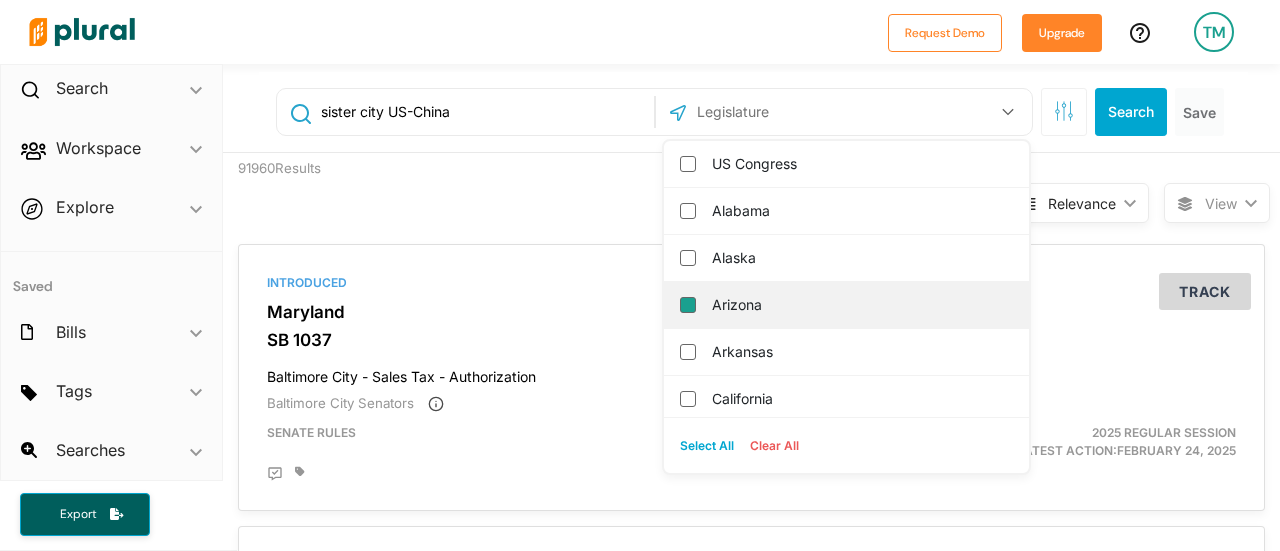 click on "Arizona" at bounding box center (688, 305) 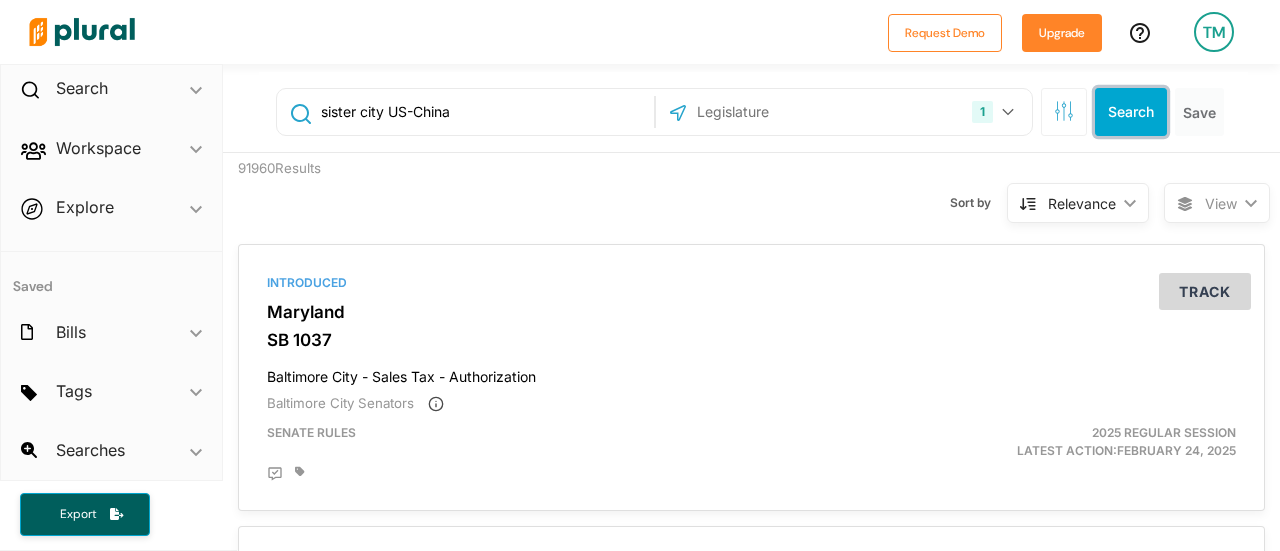 click on "Search" at bounding box center [1131, 112] 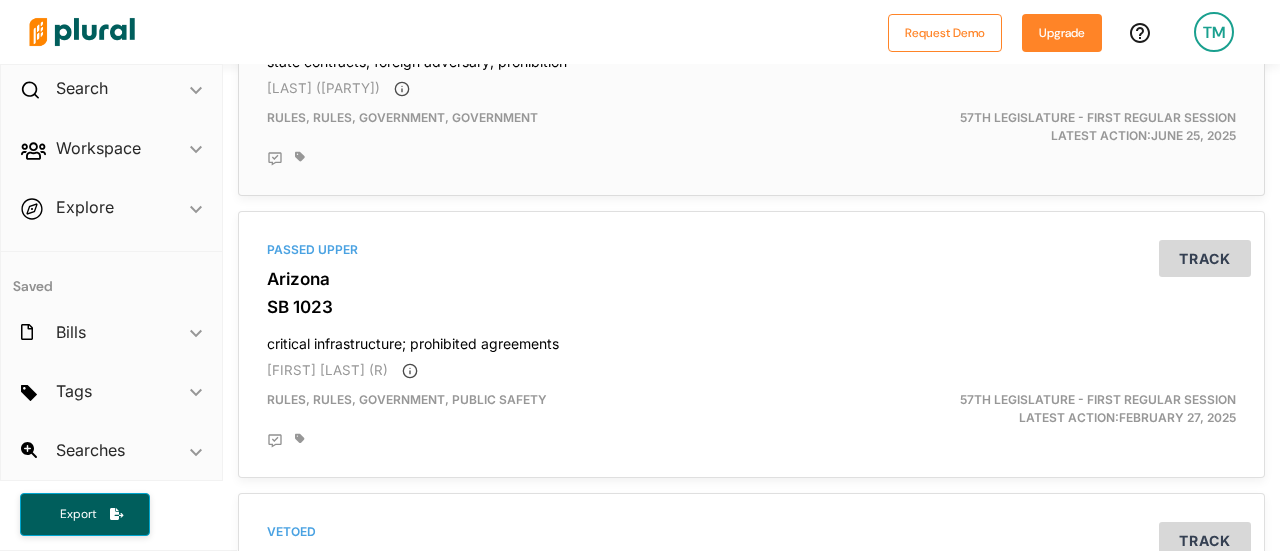 scroll, scrollTop: 2600, scrollLeft: 0, axis: vertical 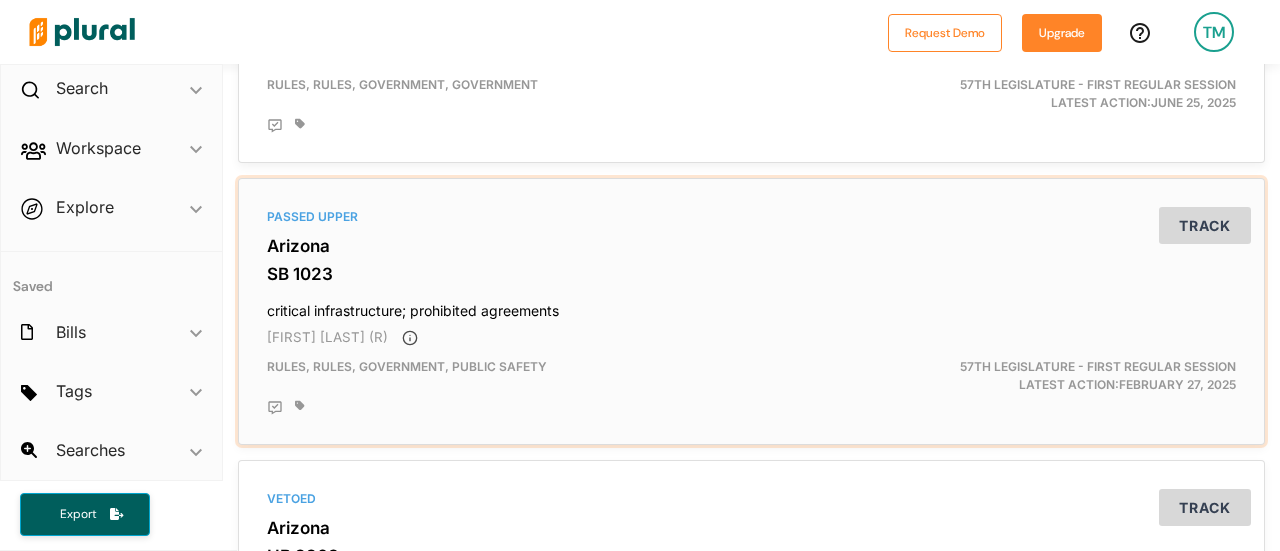 click on "critical infrastructure; prohibited agreements" at bounding box center (751, 306) 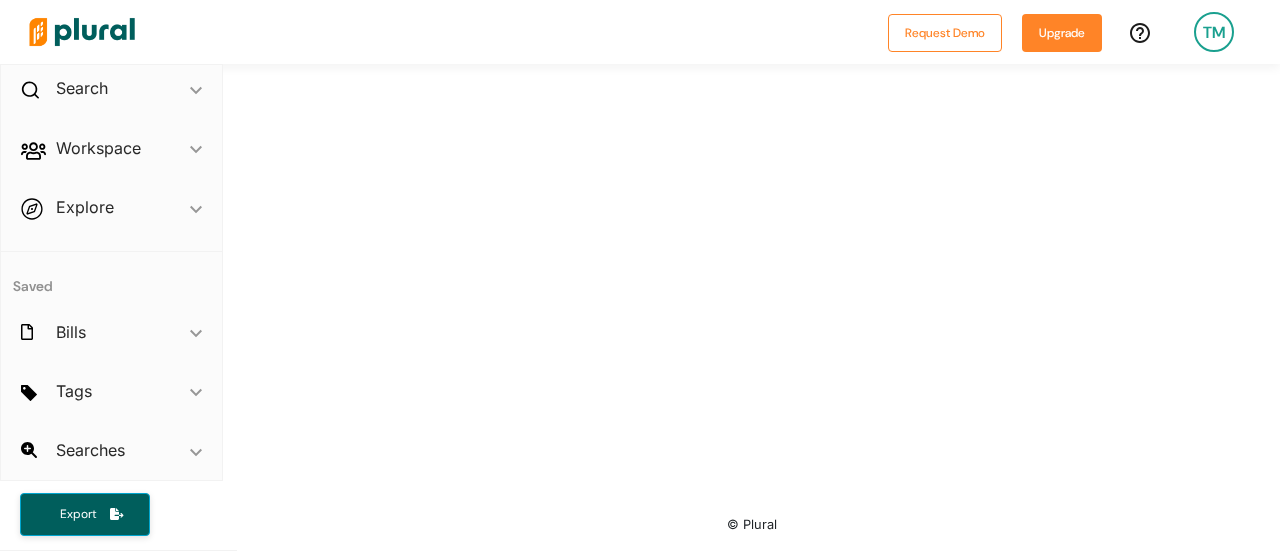 scroll, scrollTop: 0, scrollLeft: 0, axis: both 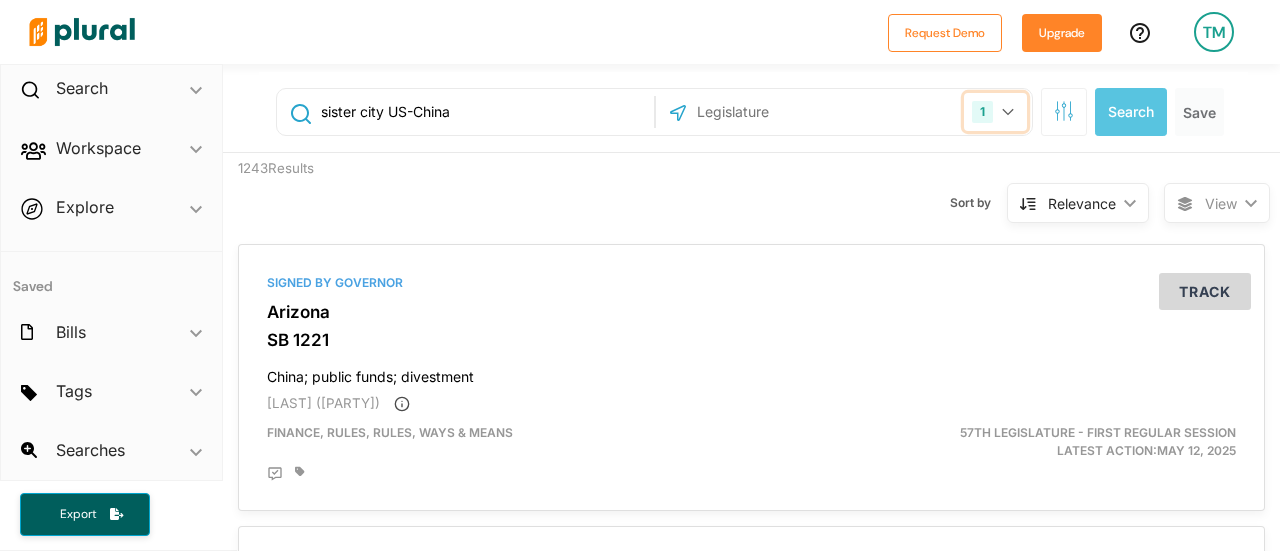 click 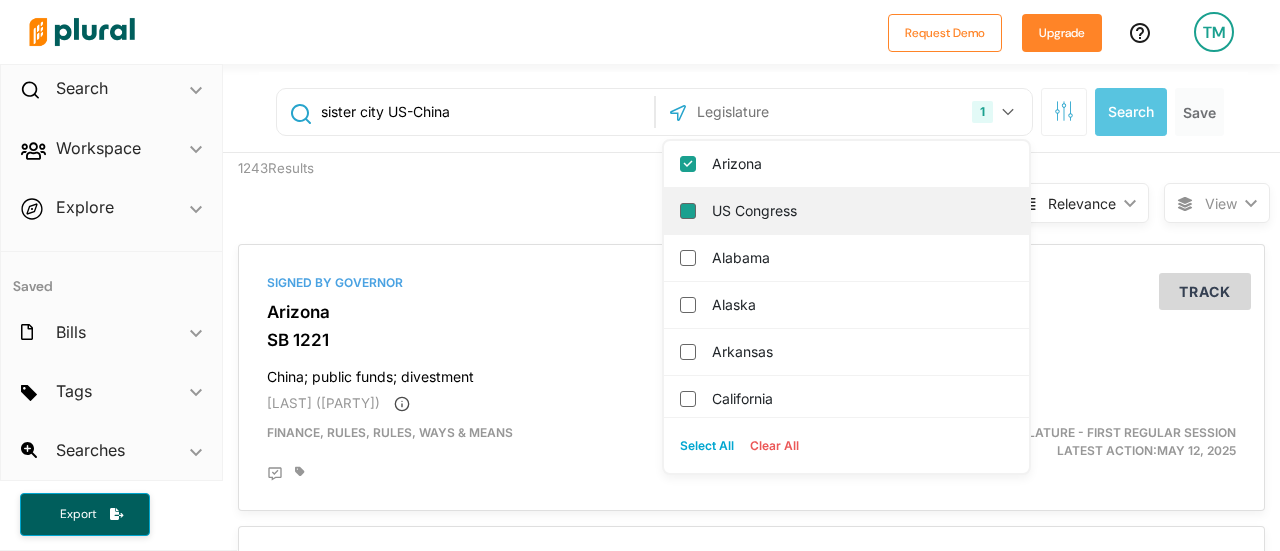 click on "US Congress" at bounding box center (688, 211) 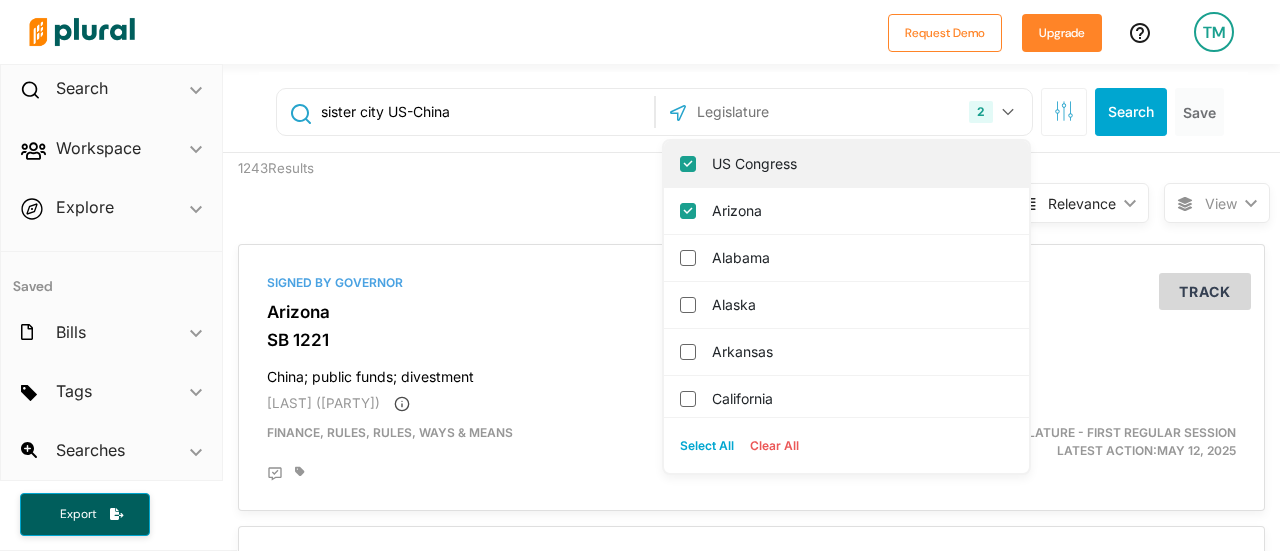 click on "US Congress" at bounding box center [688, 164] 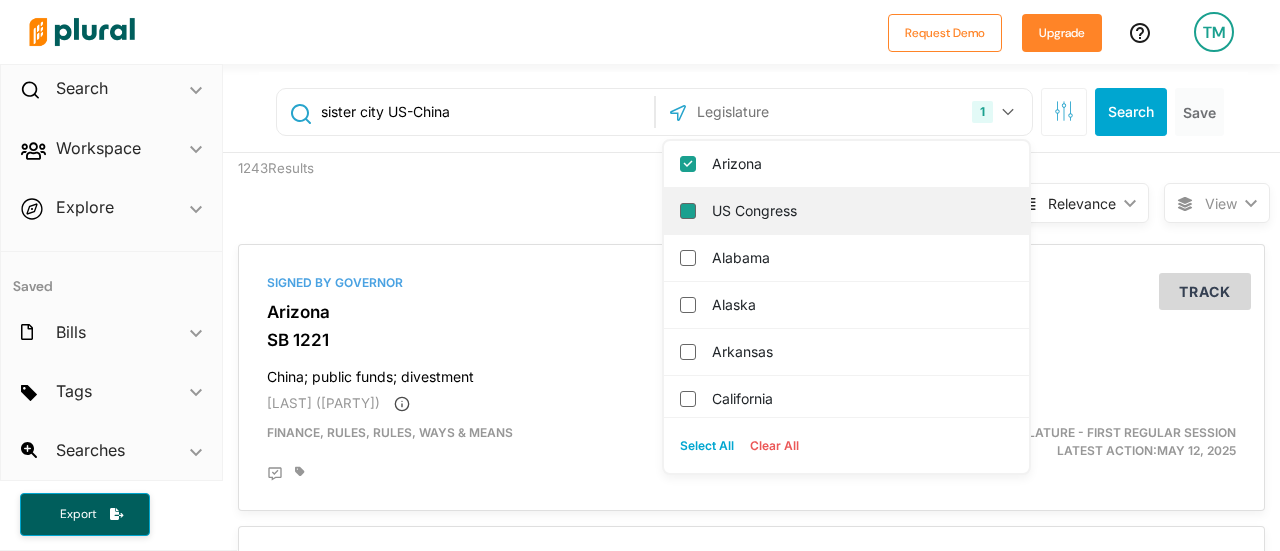 click on "US Congress" at bounding box center [688, 211] 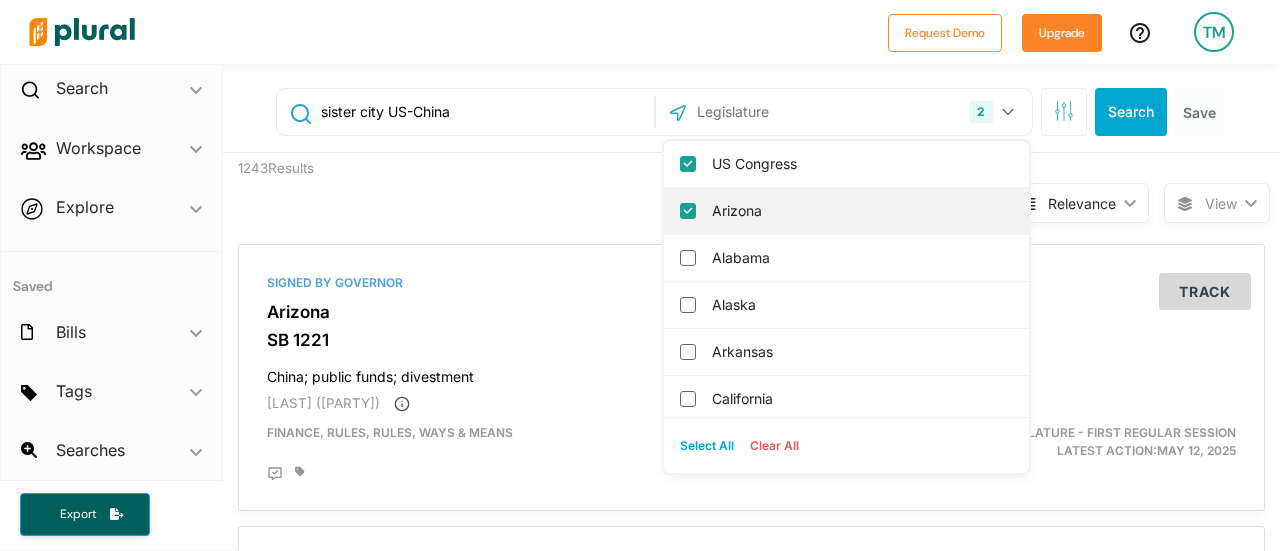 click on "Arizona" at bounding box center [688, 211] 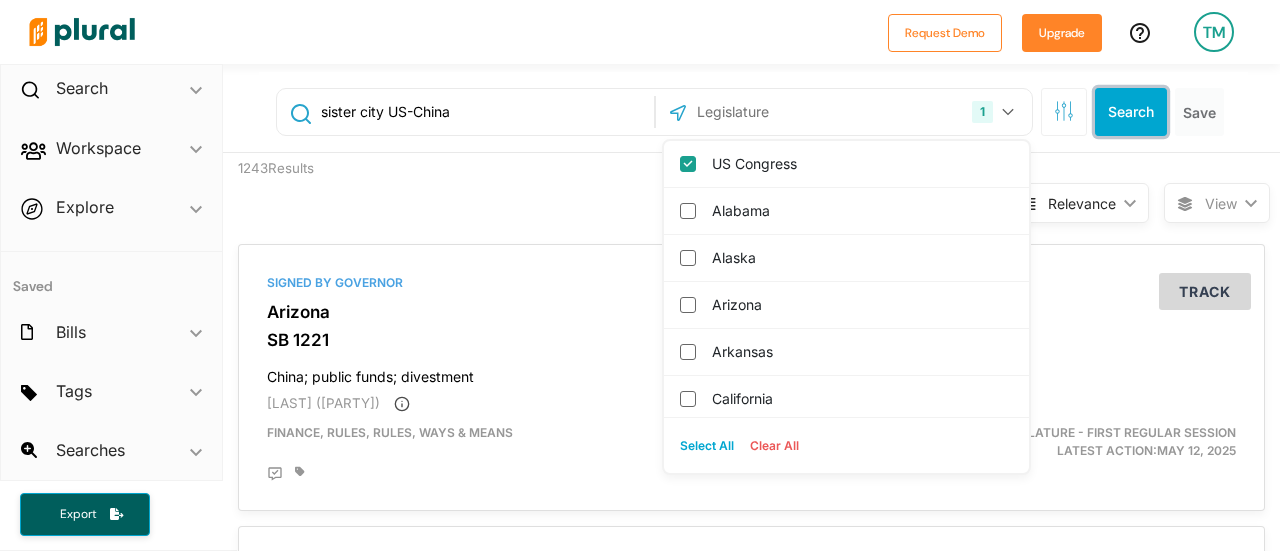 click on "Search" at bounding box center [1131, 112] 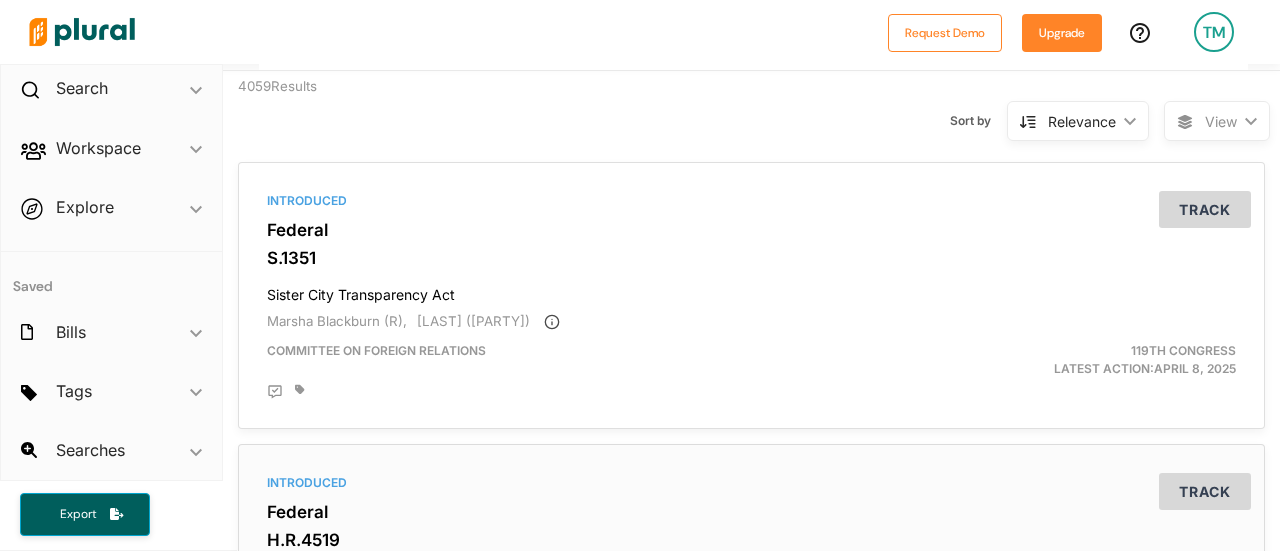 scroll, scrollTop: 400, scrollLeft: 0, axis: vertical 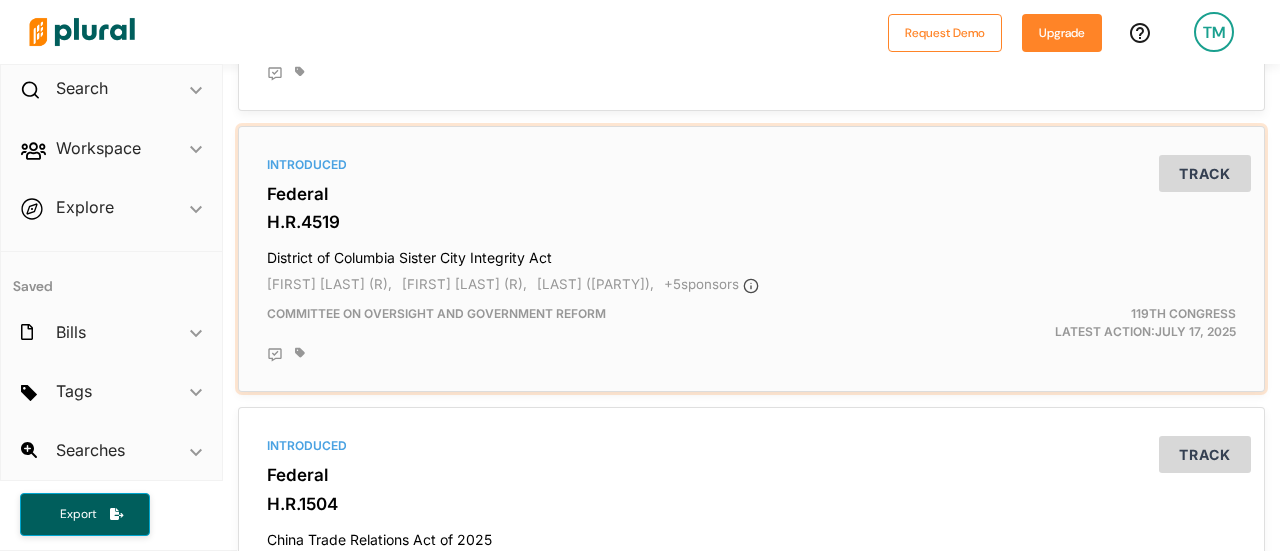 click on "District of Columbia Sister City Integrity Act" at bounding box center [751, 253] 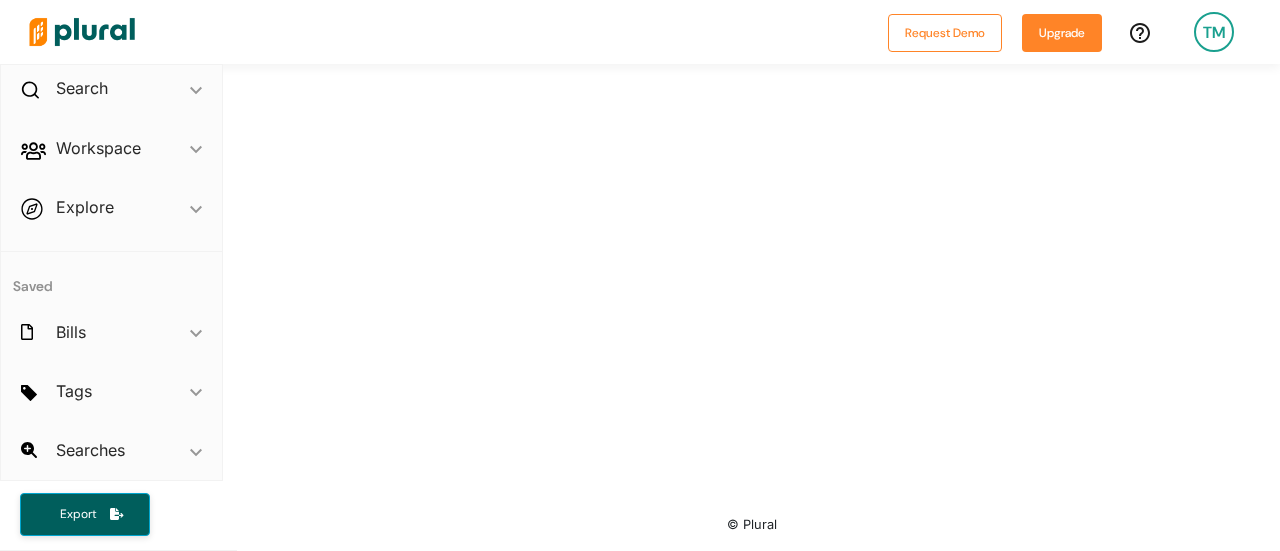scroll, scrollTop: 0, scrollLeft: 0, axis: both 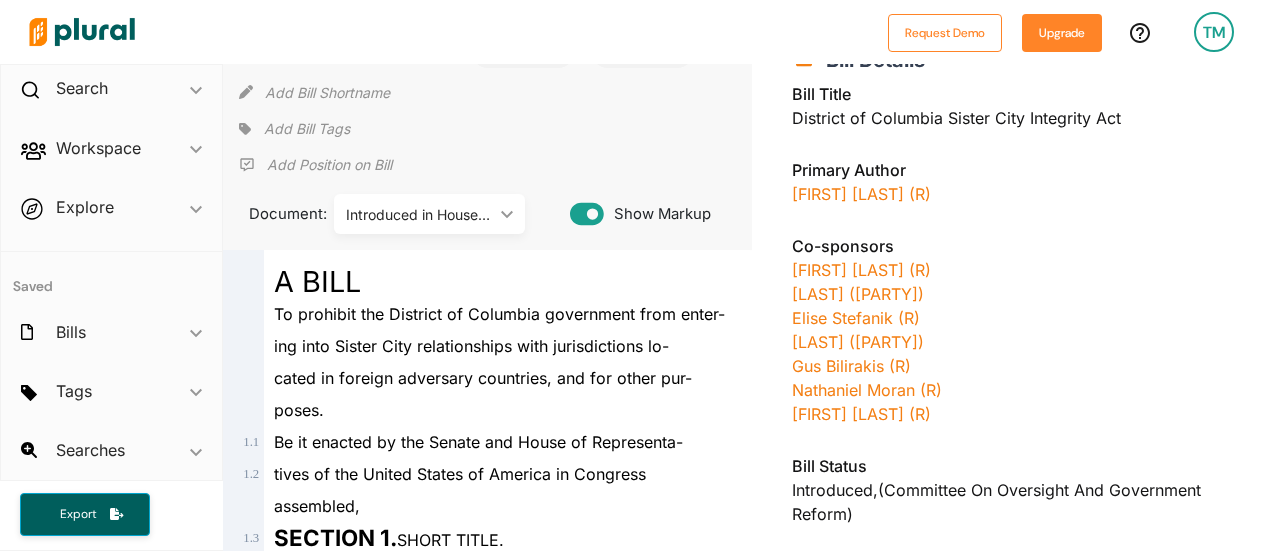 click 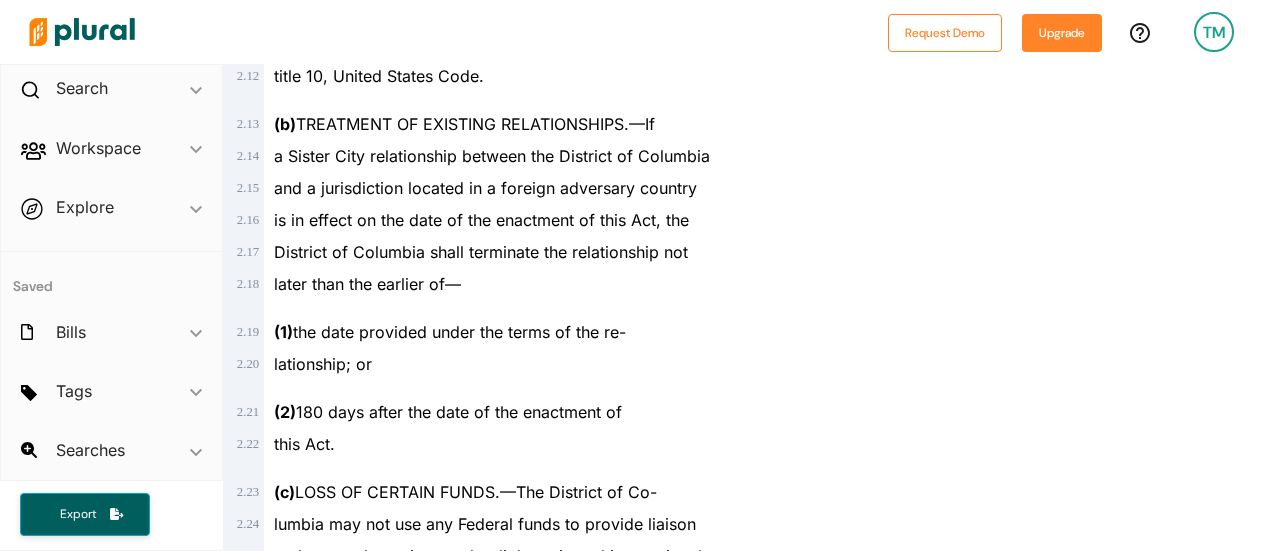 scroll, scrollTop: 1314, scrollLeft: 0, axis: vertical 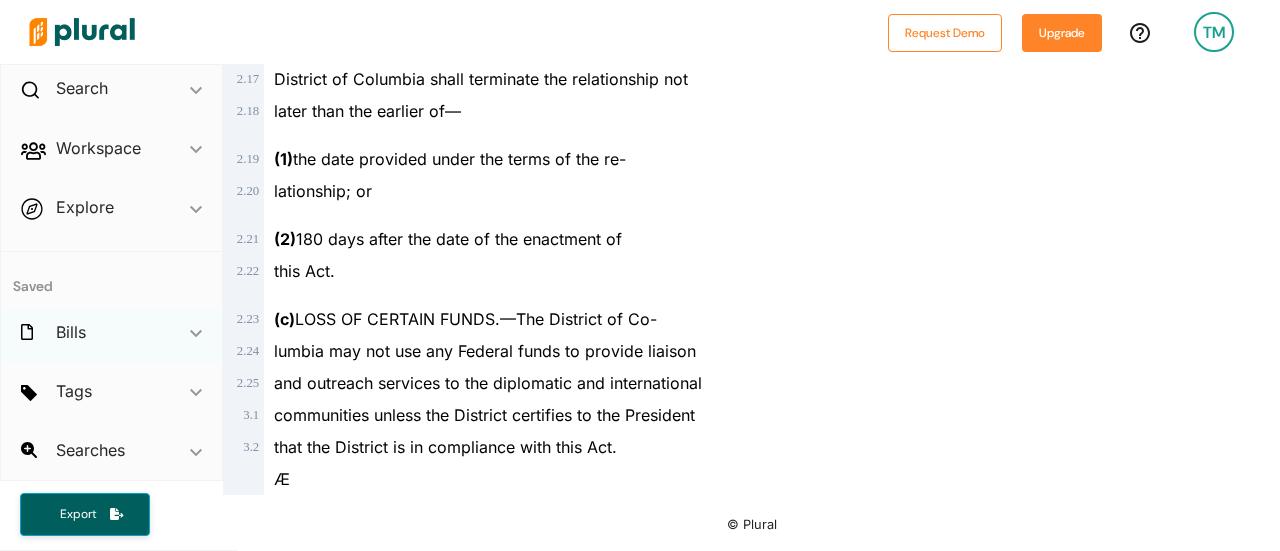 click on "Bills ic_keyboard_arrow_down" at bounding box center (111, 336) 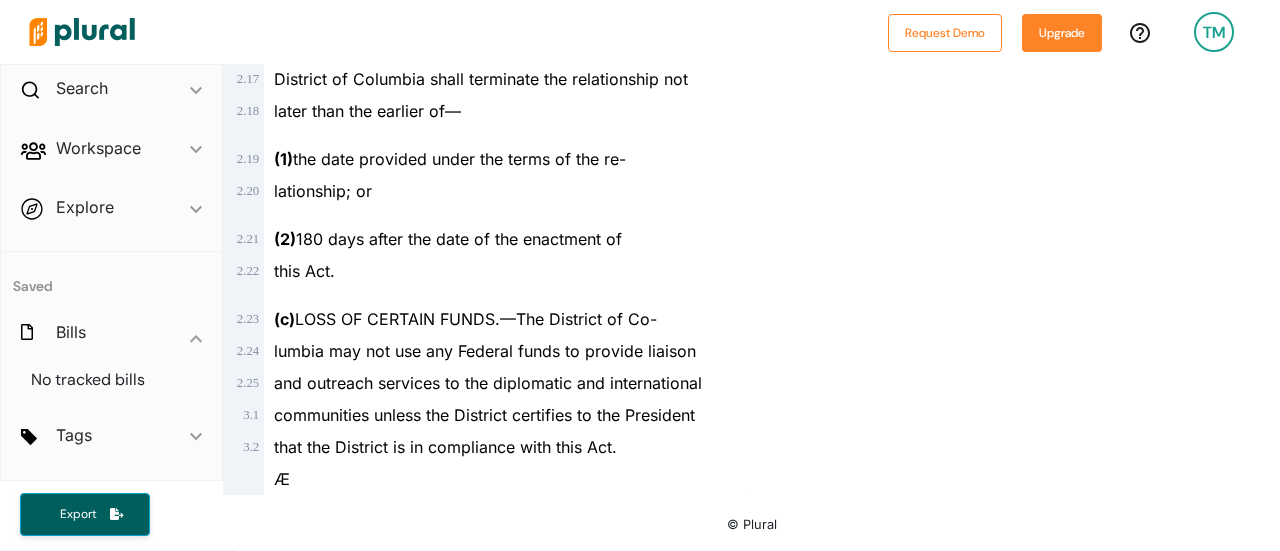 click on "Explore ic_keyboard_arrow_down Overview" at bounding box center [111, 211] 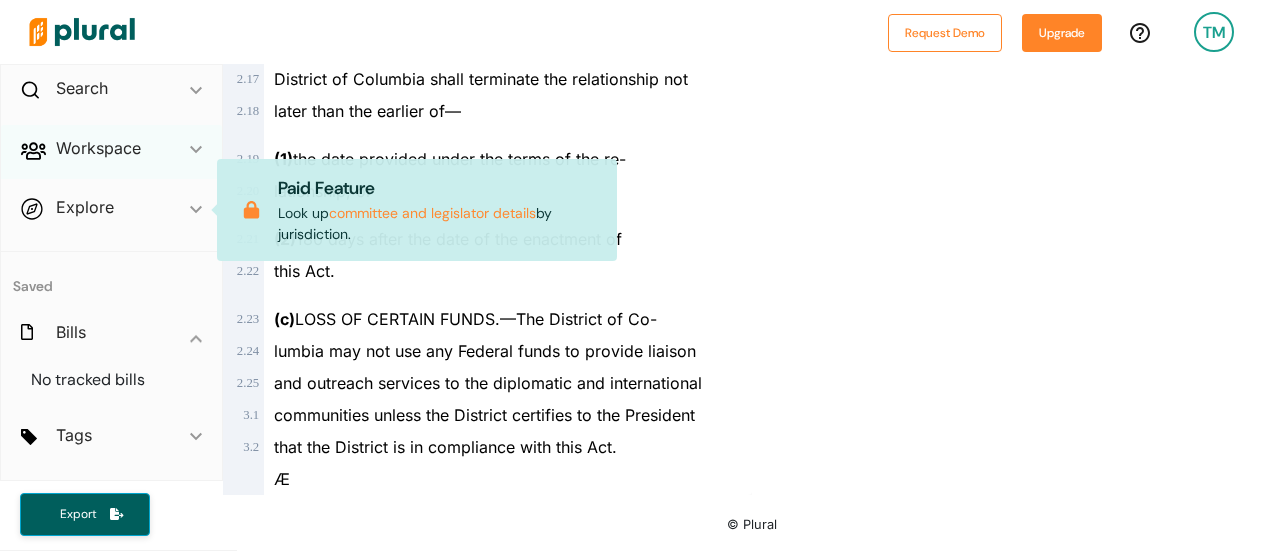 click on "Workspace ic_keyboard_arrow_down" at bounding box center [111, 152] 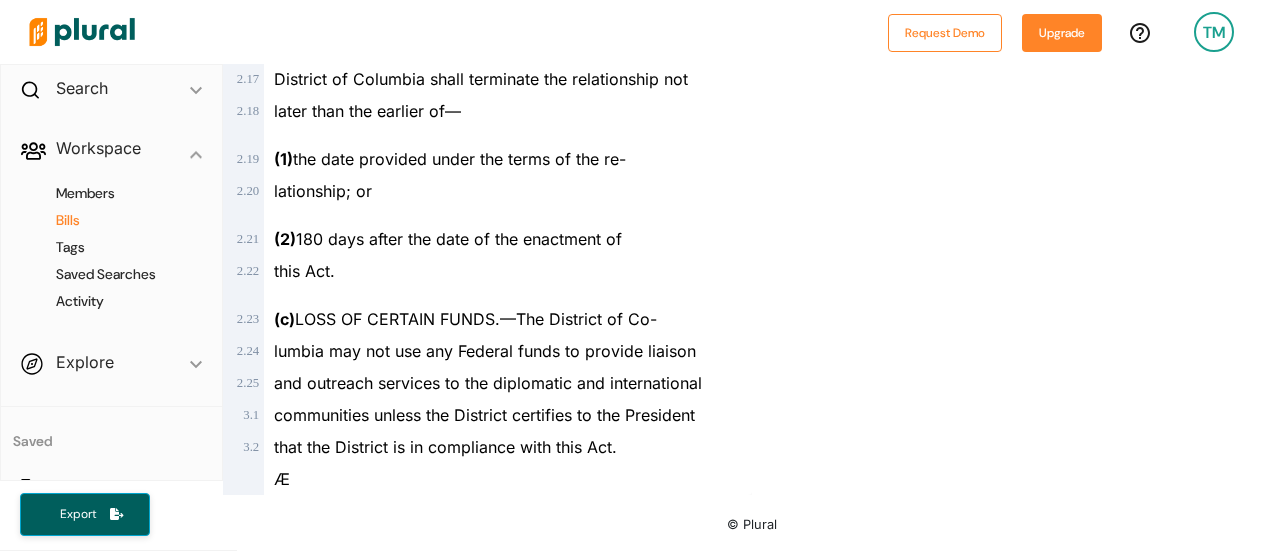 click on "Bills" at bounding box center (116, 220) 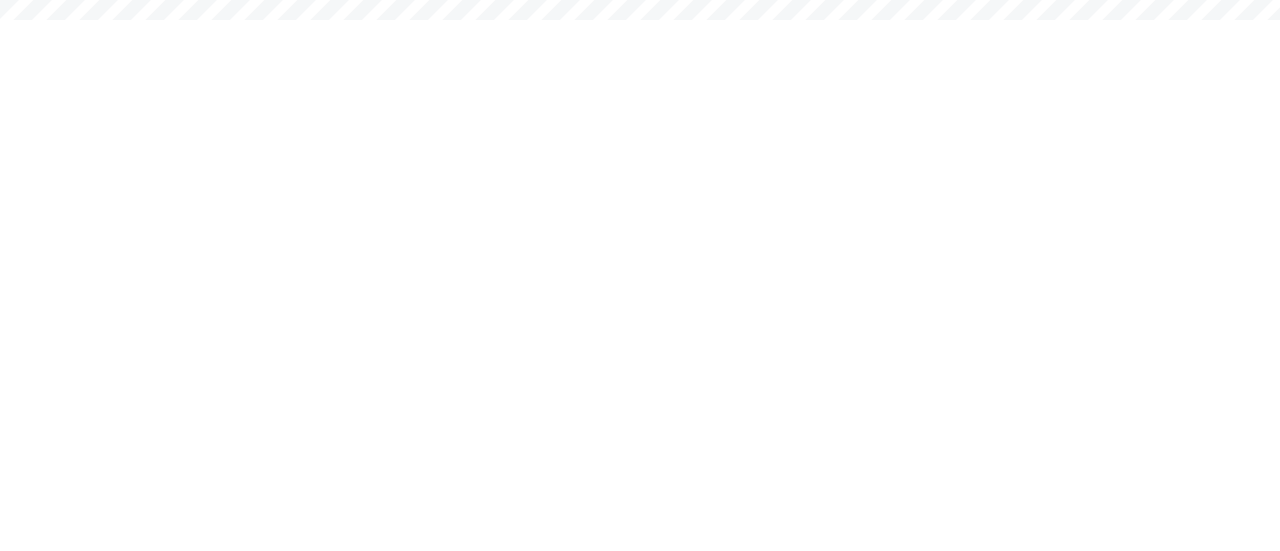 scroll, scrollTop: 0, scrollLeft: 0, axis: both 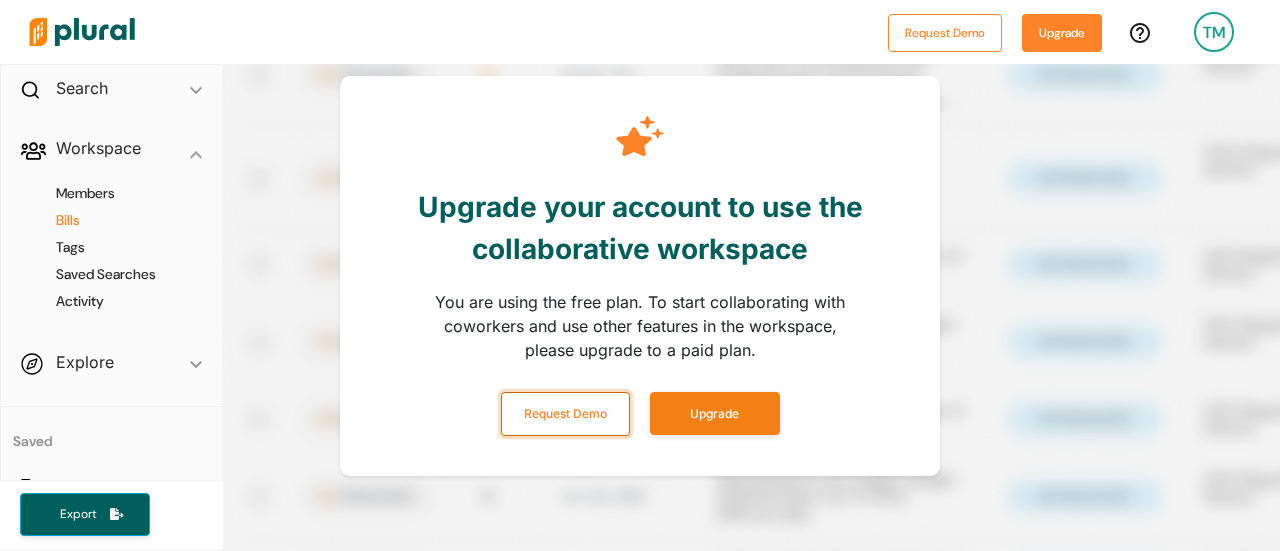 click on "Request Demo" at bounding box center (565, 414) 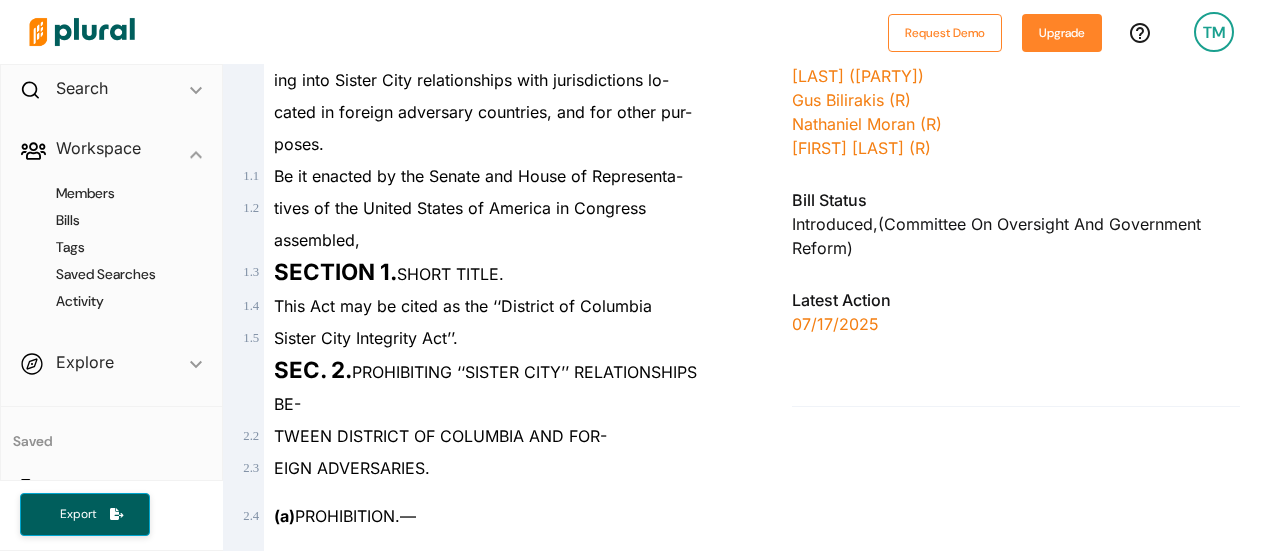 scroll, scrollTop: 400, scrollLeft: 0, axis: vertical 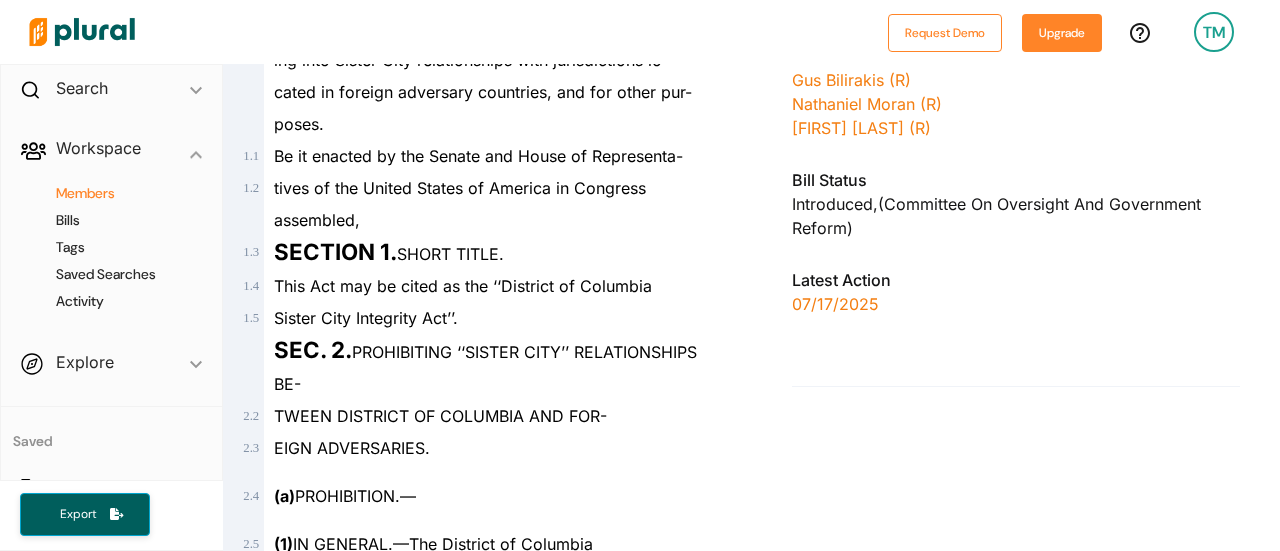 click on "Members" at bounding box center (116, 193) 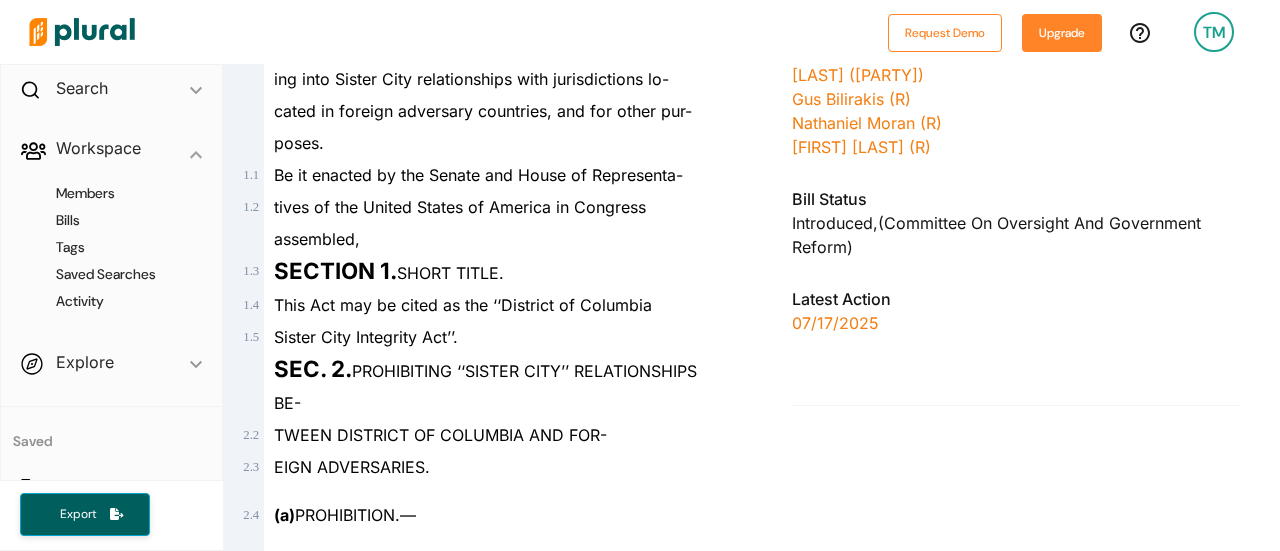 scroll, scrollTop: 600, scrollLeft: 0, axis: vertical 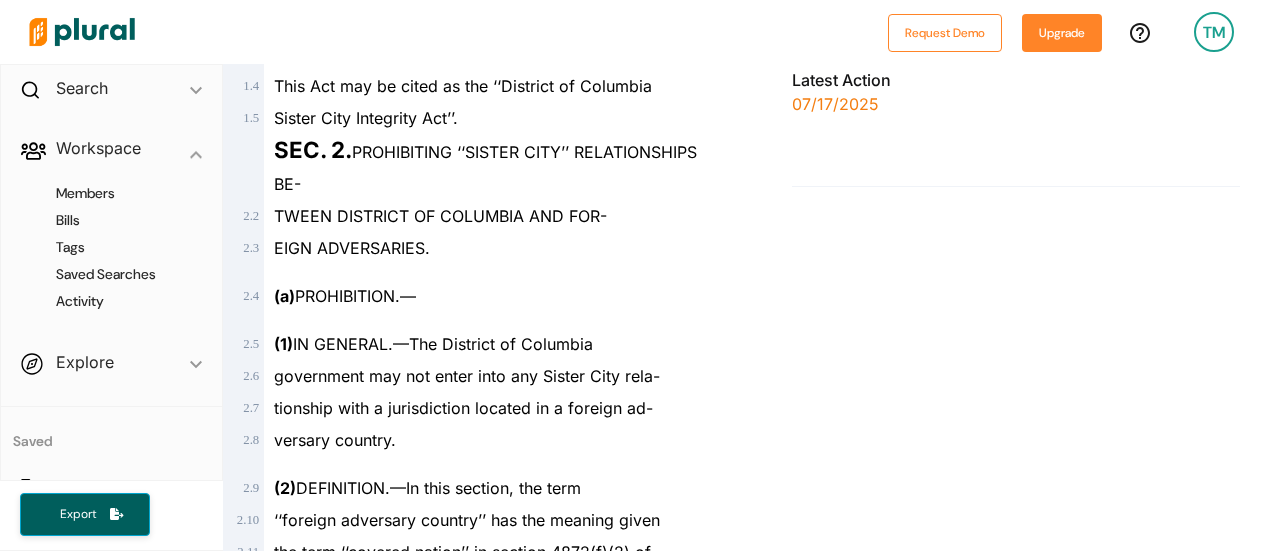 click on "Explore ic_keyboard_arrow_down Overview" at bounding box center (111, 366) 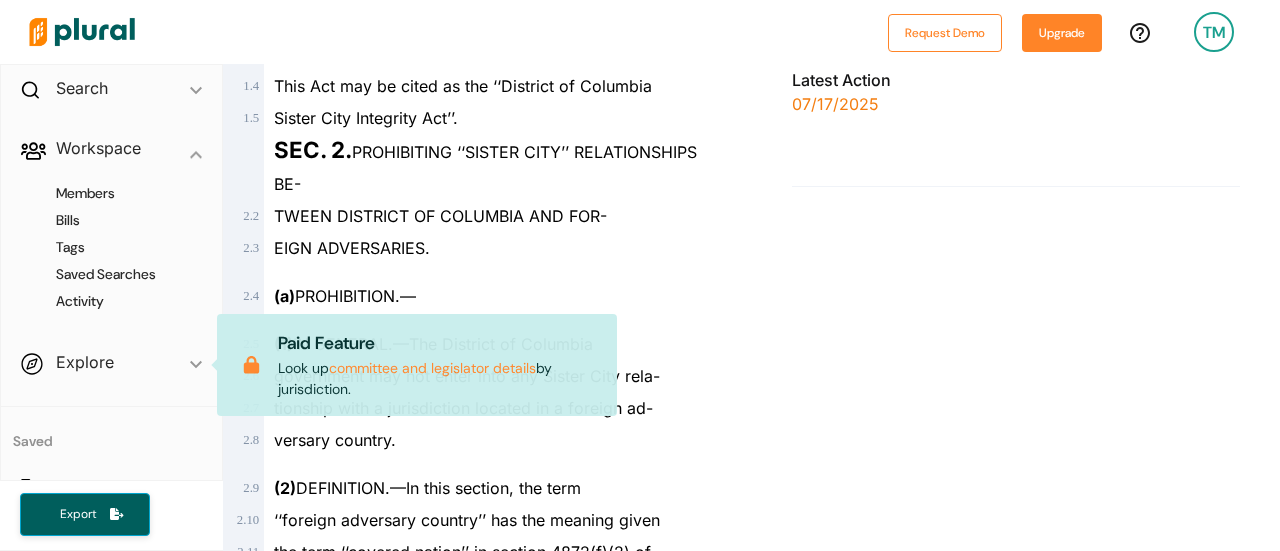 click on "committee and legislator details" at bounding box center [432, 368] 